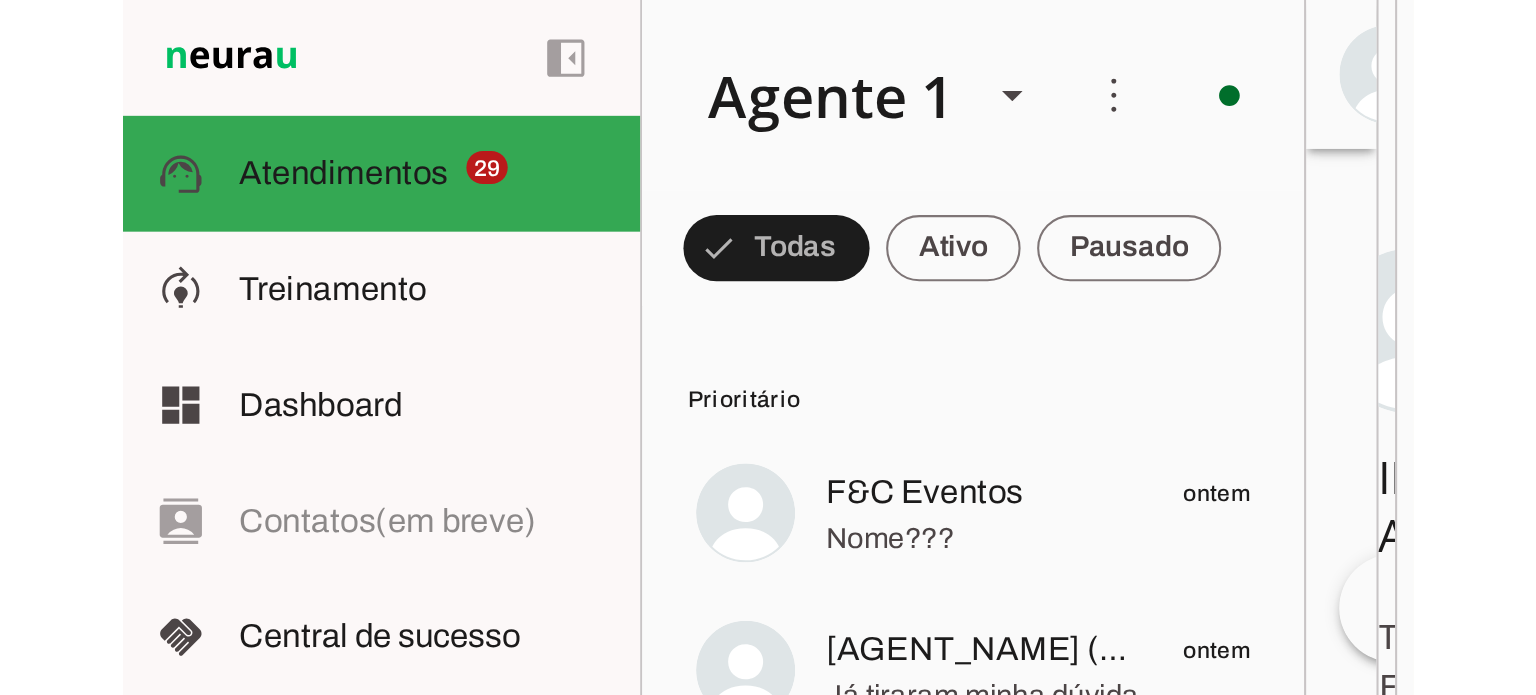 scroll, scrollTop: 0, scrollLeft: 0, axis: both 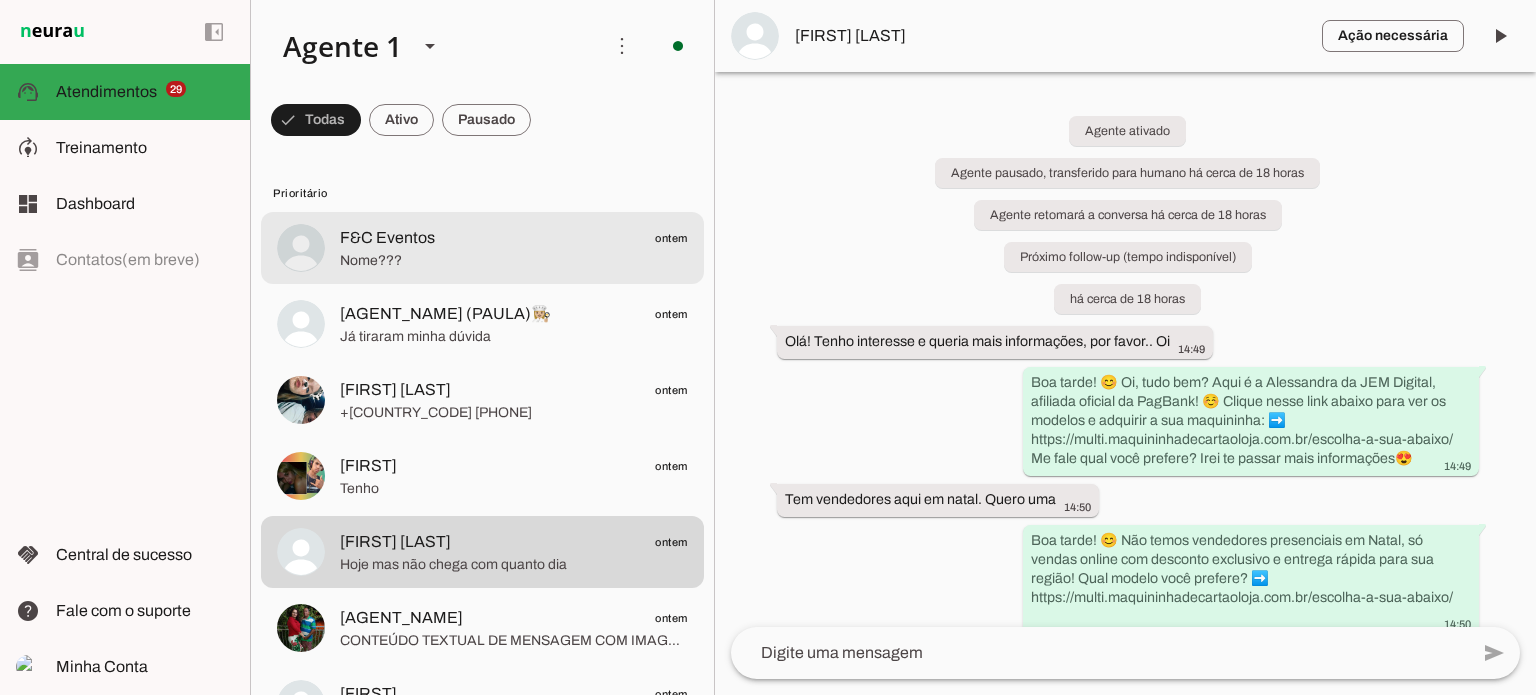 click on "F&C Eventos
ontem" 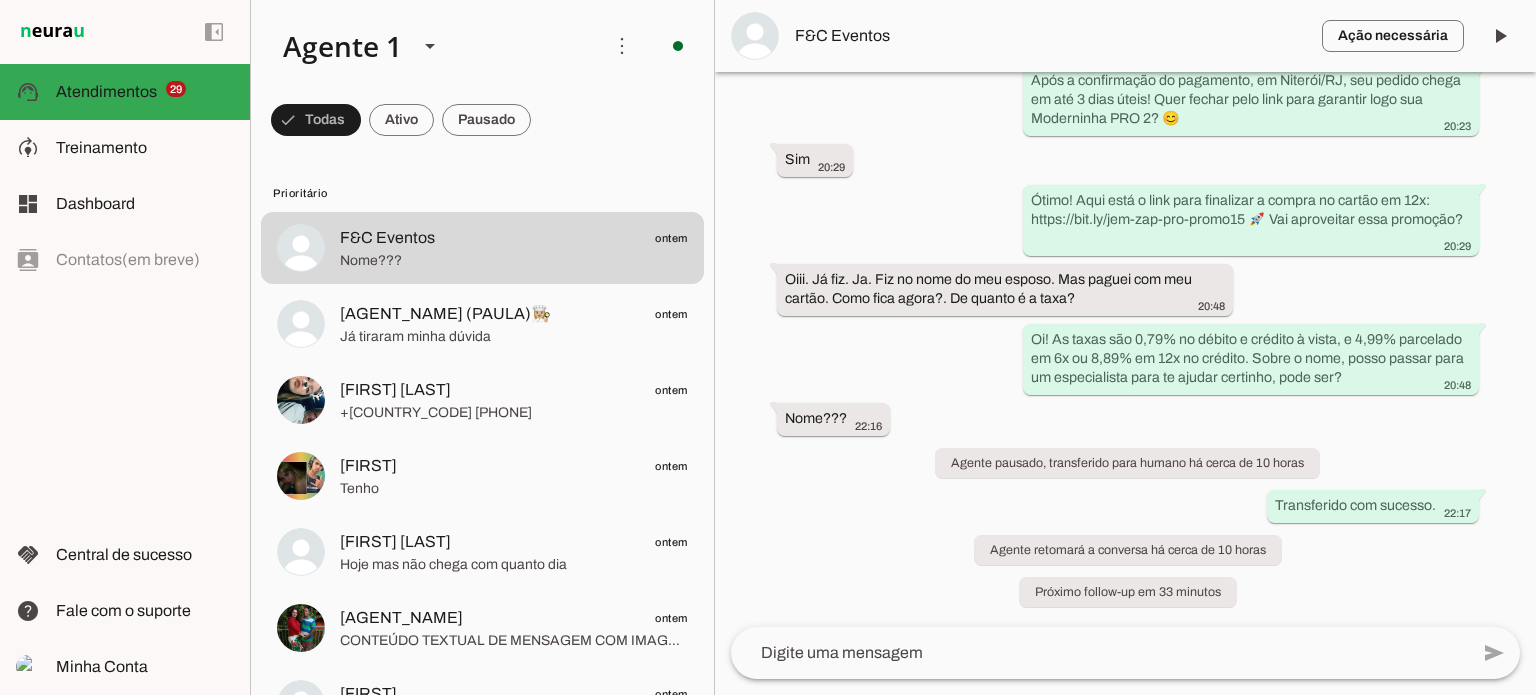scroll, scrollTop: 2111, scrollLeft: 0, axis: vertical 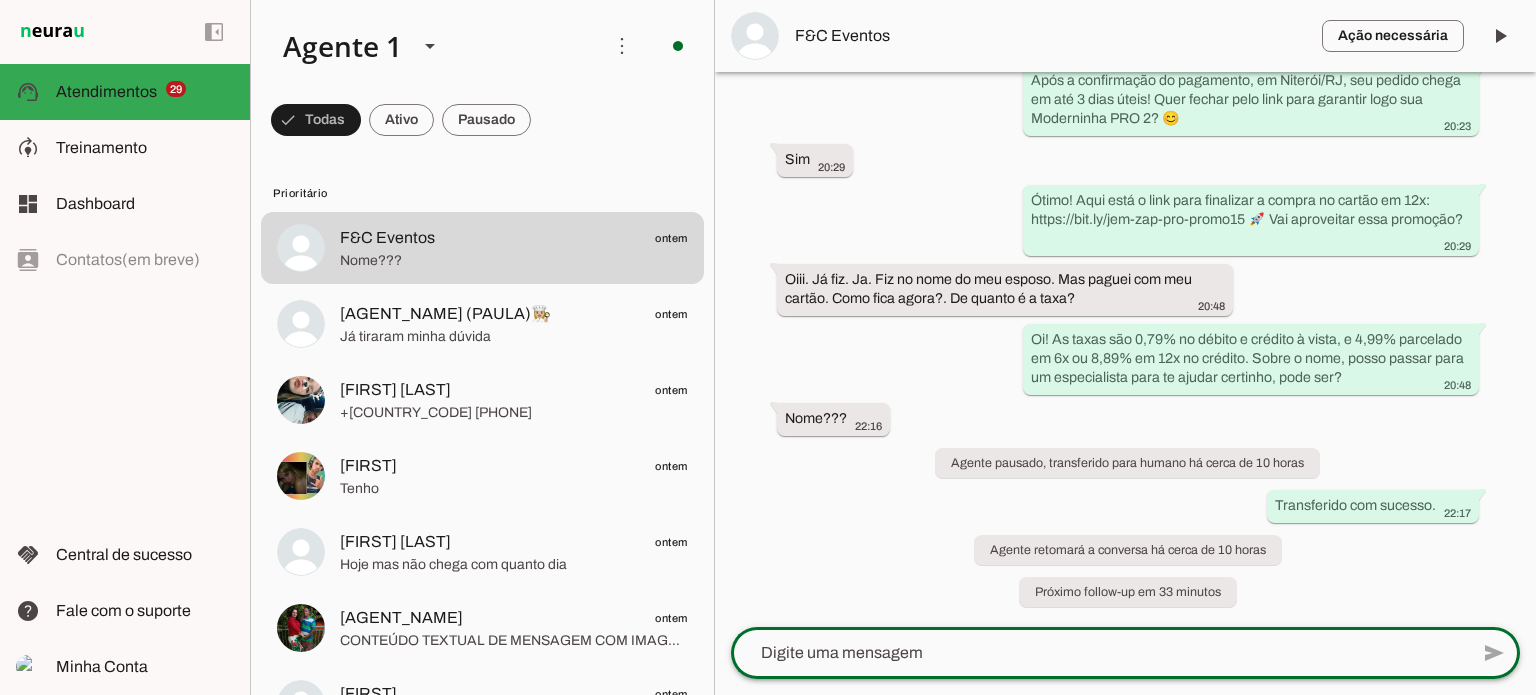 click 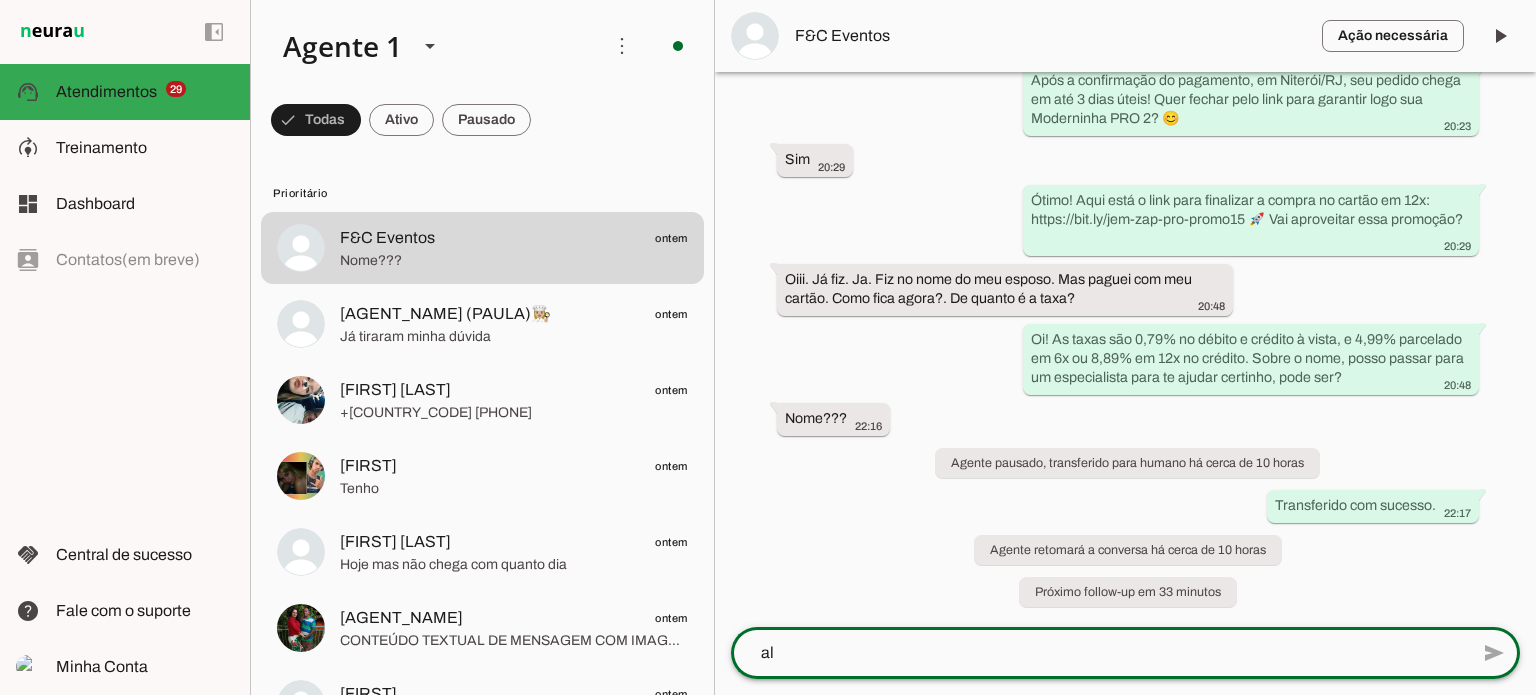 scroll, scrollTop: 0, scrollLeft: 0, axis: both 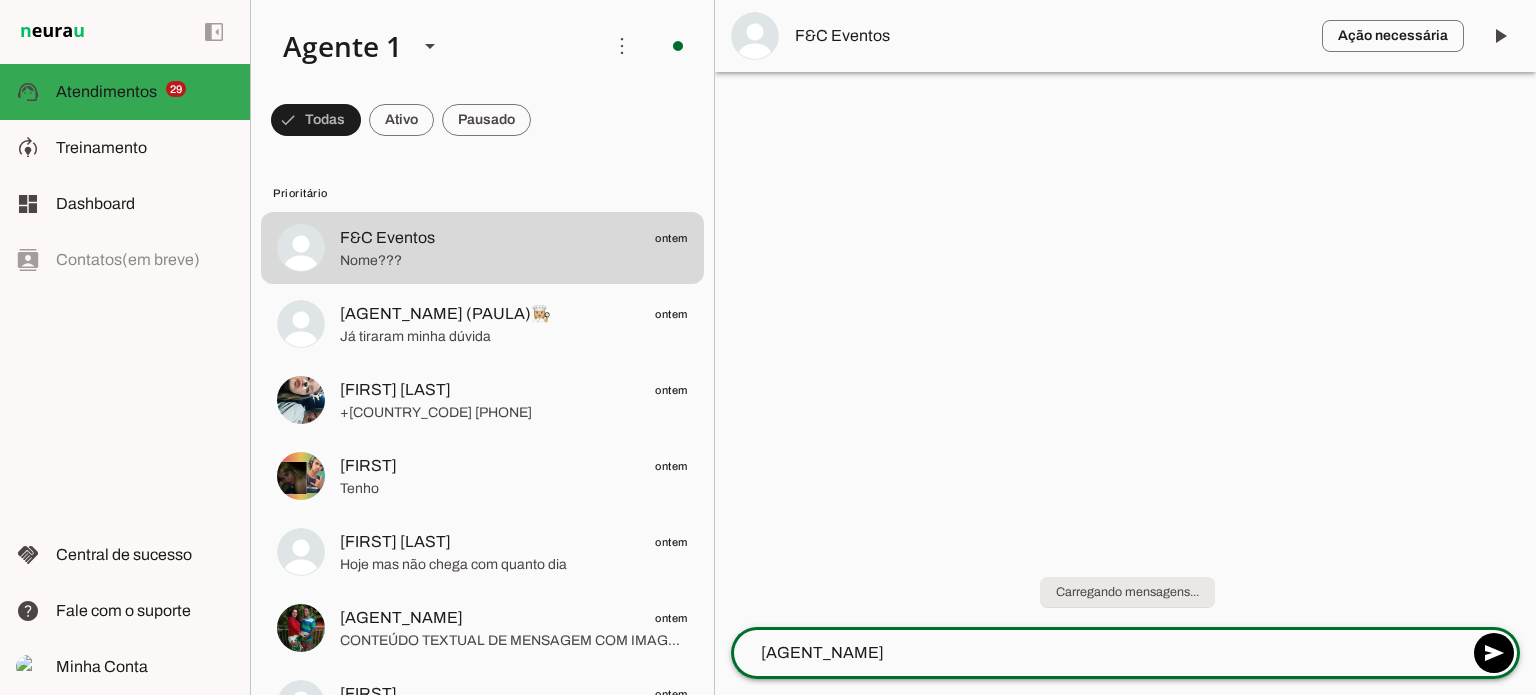 type on "[AGENT_NAME]" 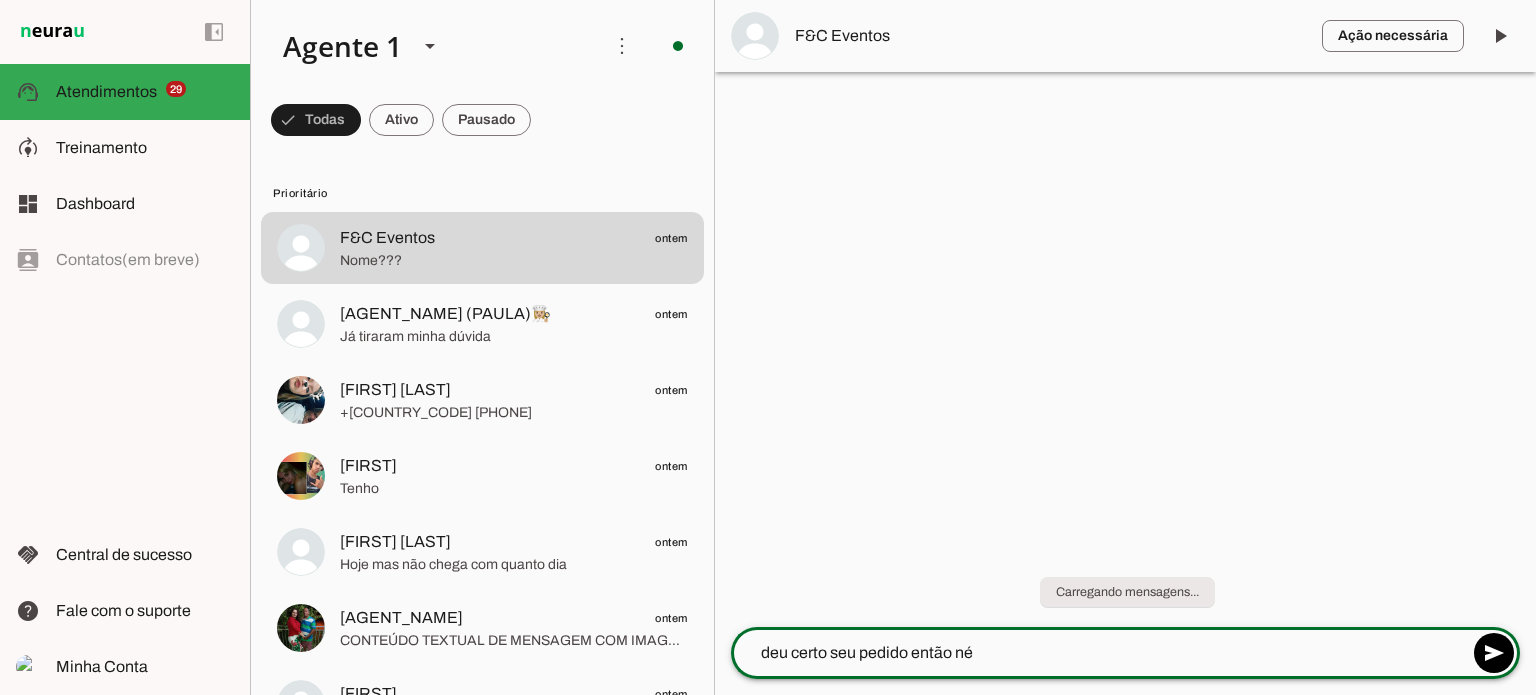 type on "deu certo seu pedido então né?" 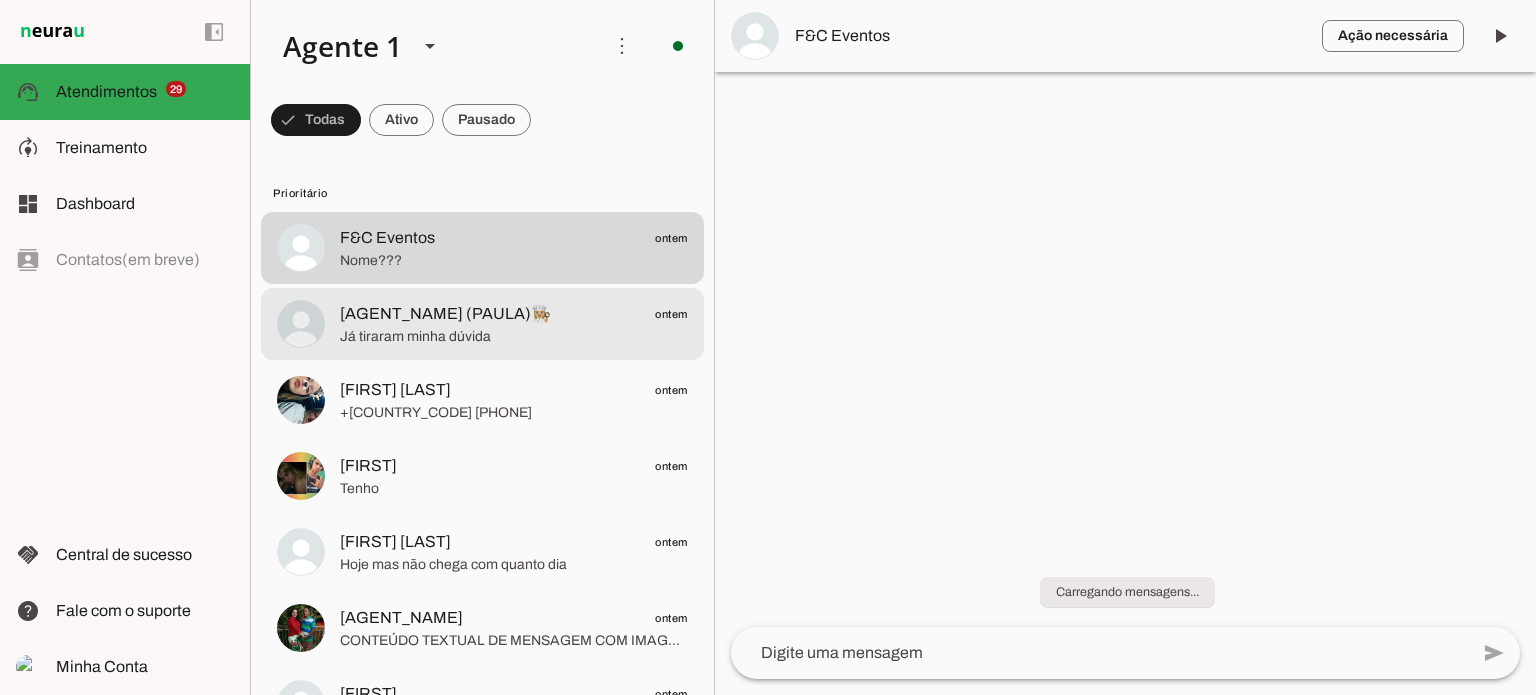 click on "[AGENT_NAME] (PAULA)👩🏼‍🍳
ontem
Já tiraram minha dúvida" at bounding box center [482, 248] 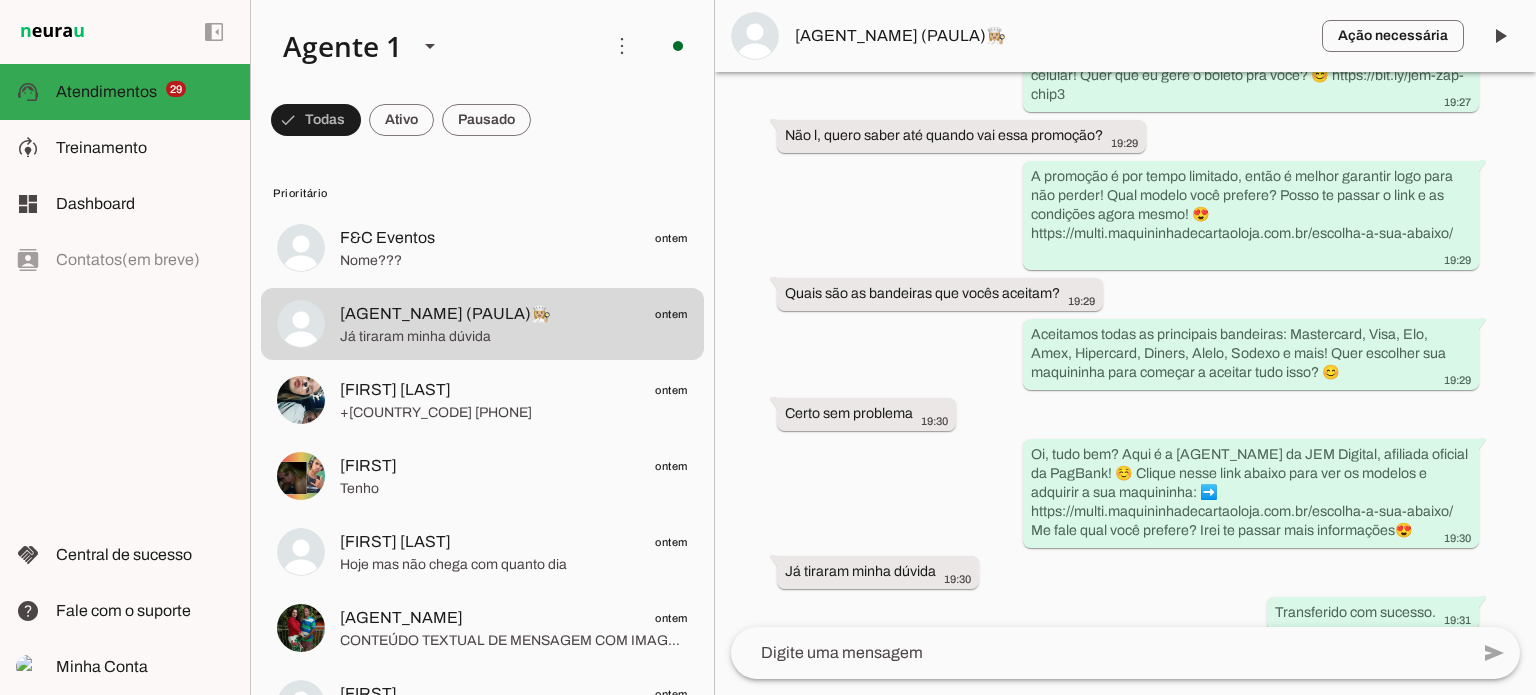 scroll, scrollTop: 1317, scrollLeft: 0, axis: vertical 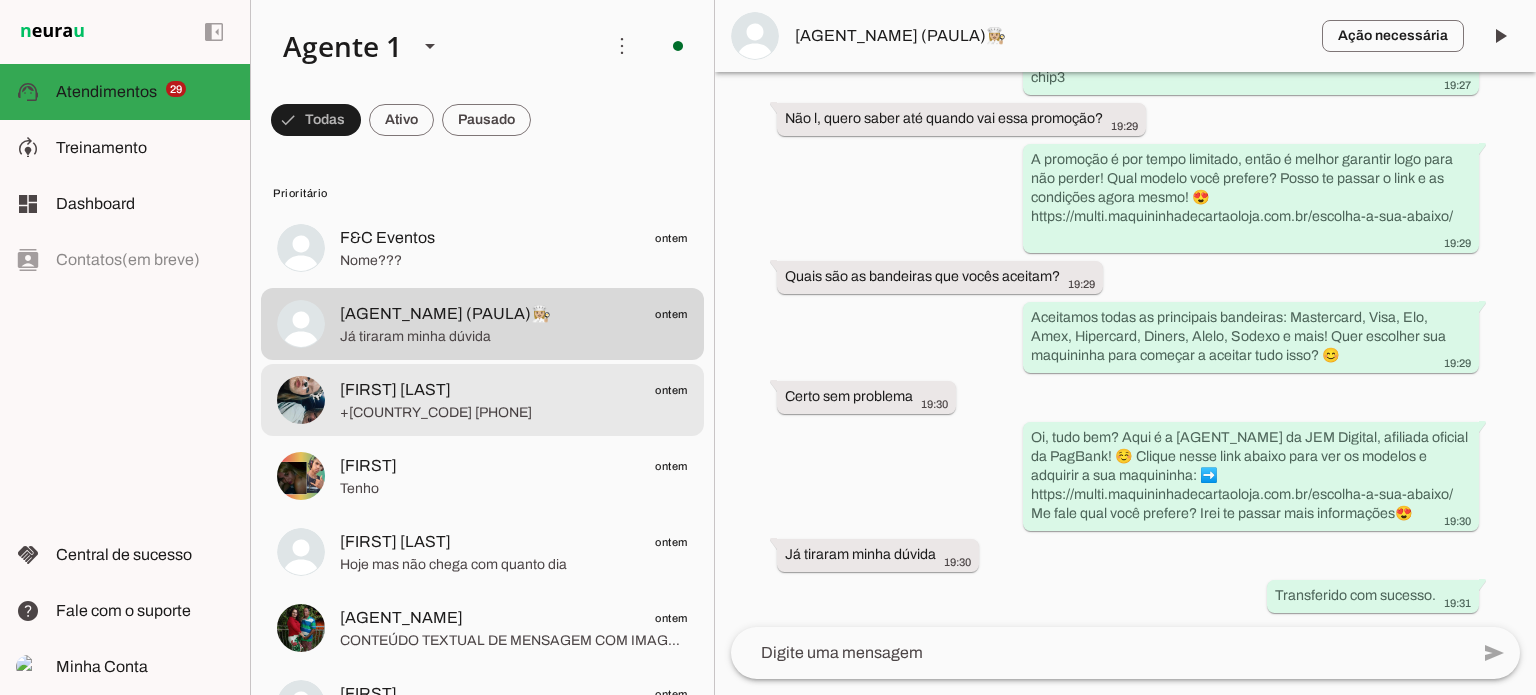 click on "[FIRST] [LAST]
ontem" 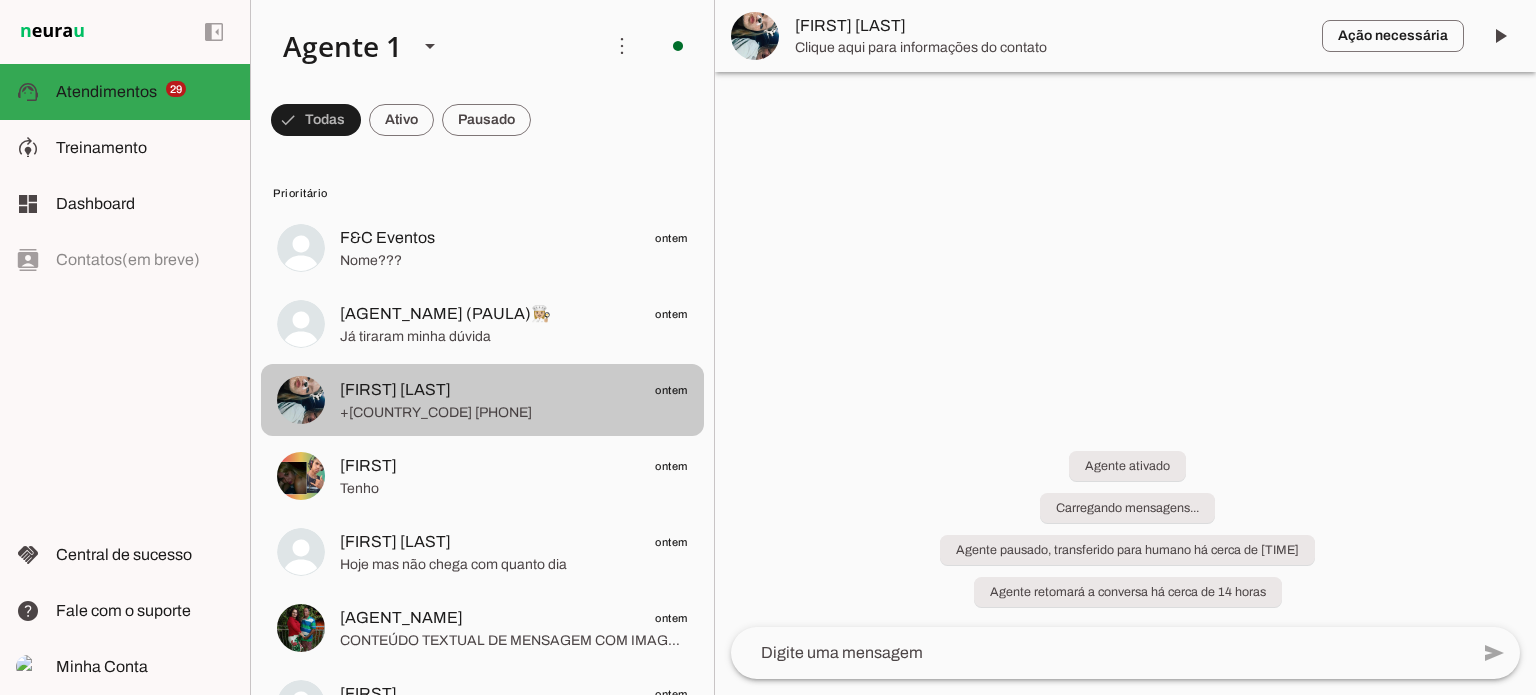 scroll, scrollTop: 0, scrollLeft: 0, axis: both 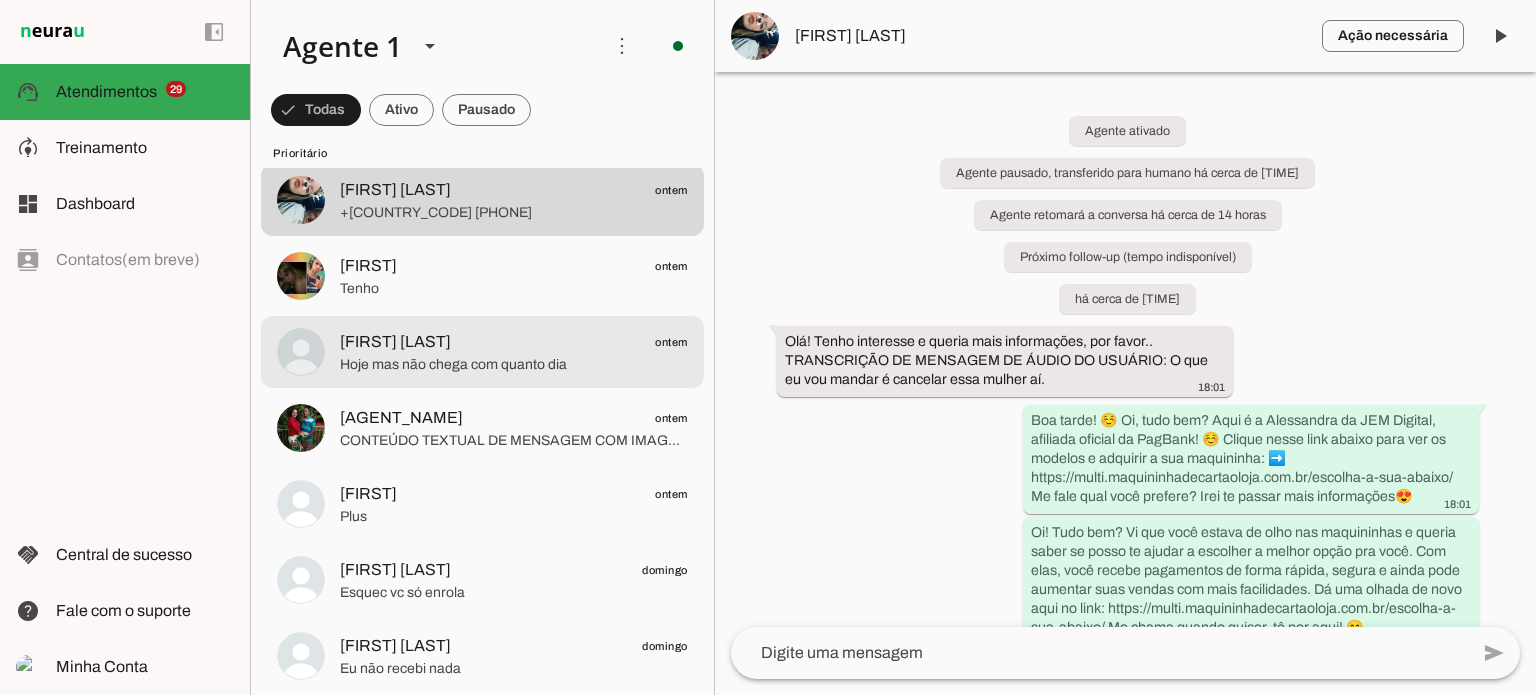 click on "Hoje  mas não  chega com quanto dia" 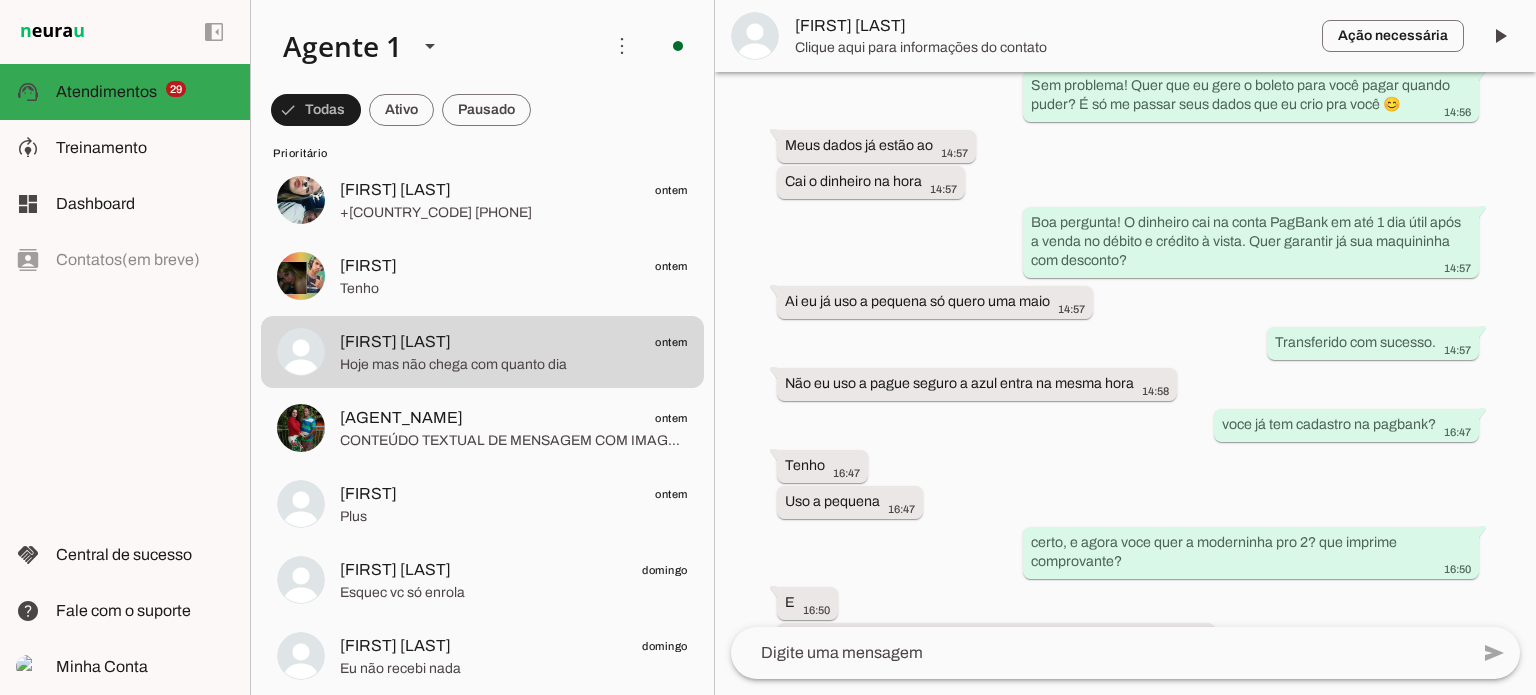 scroll, scrollTop: 877, scrollLeft: 0, axis: vertical 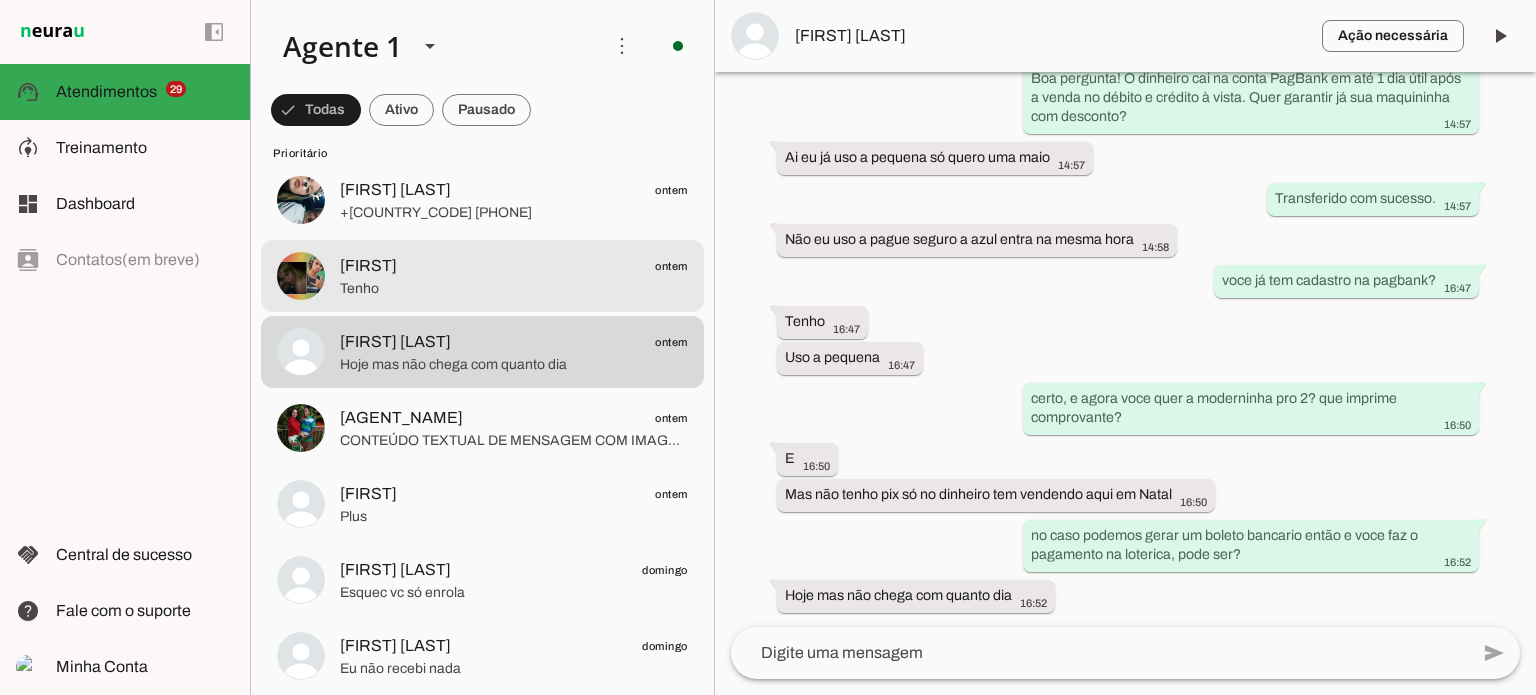 click on "Tenho" 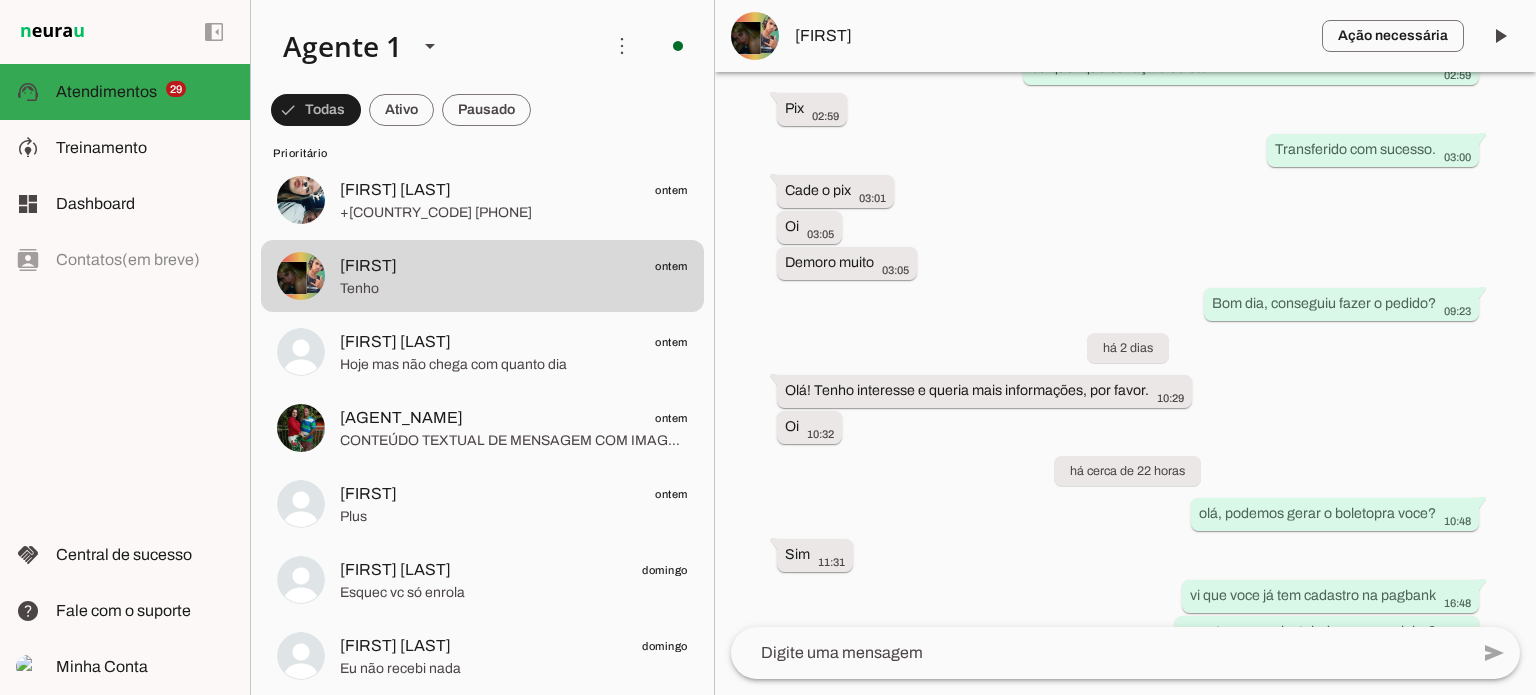 scroll, scrollTop: 4689, scrollLeft: 0, axis: vertical 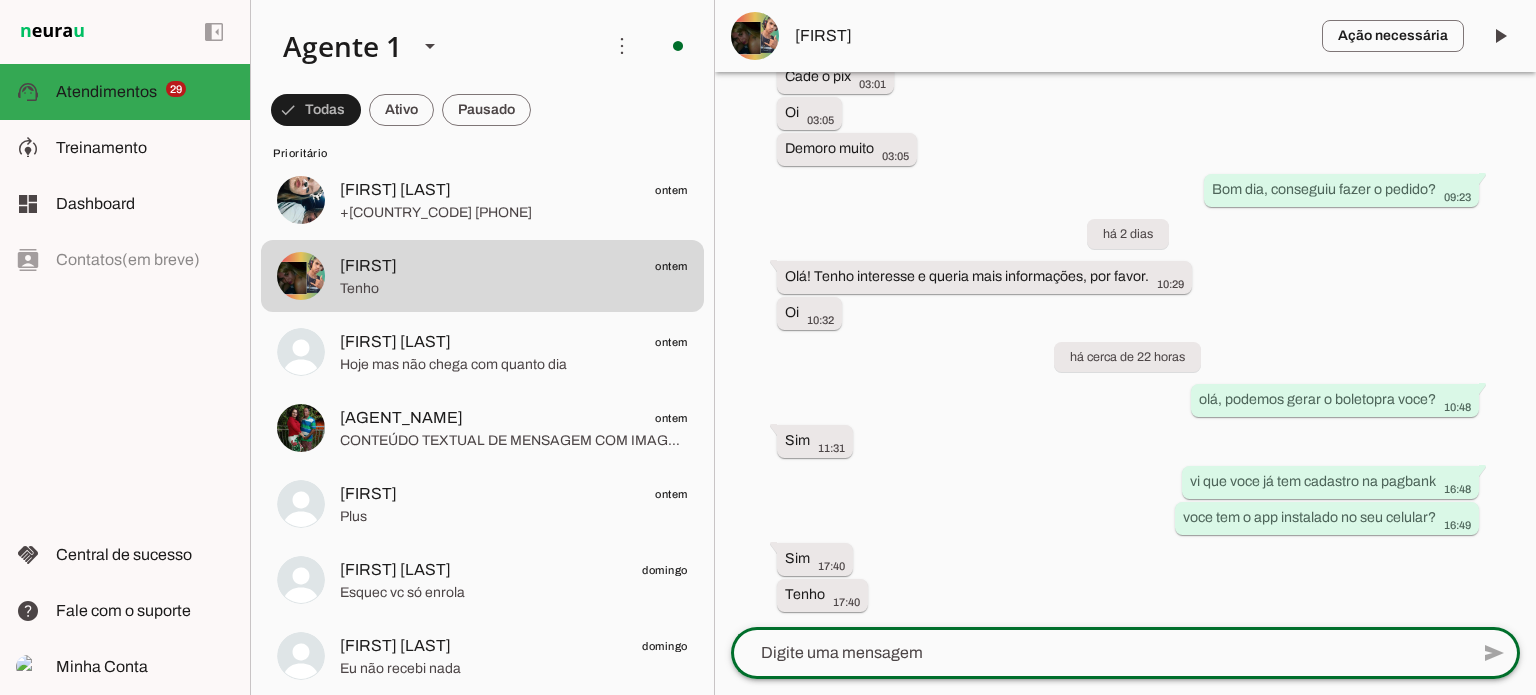 click 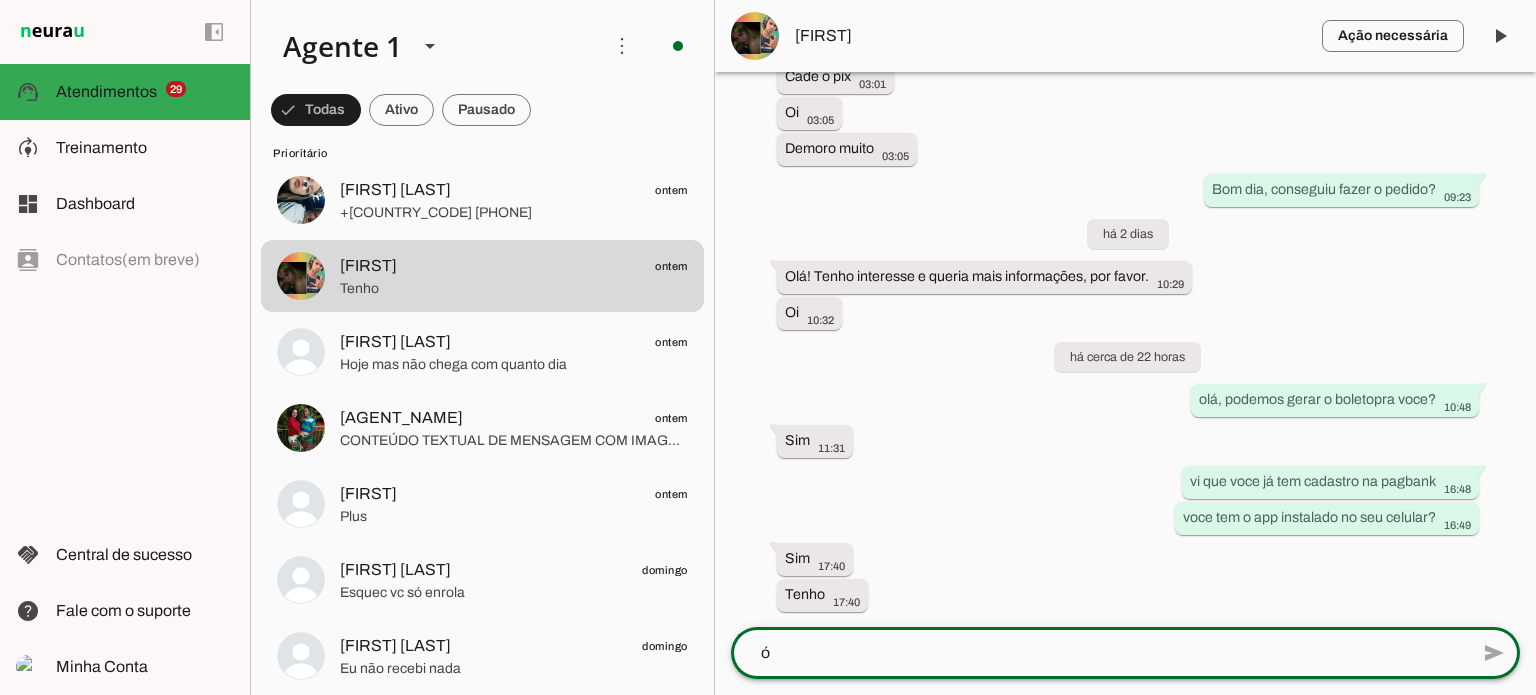 scroll, scrollTop: 0, scrollLeft: 0, axis: both 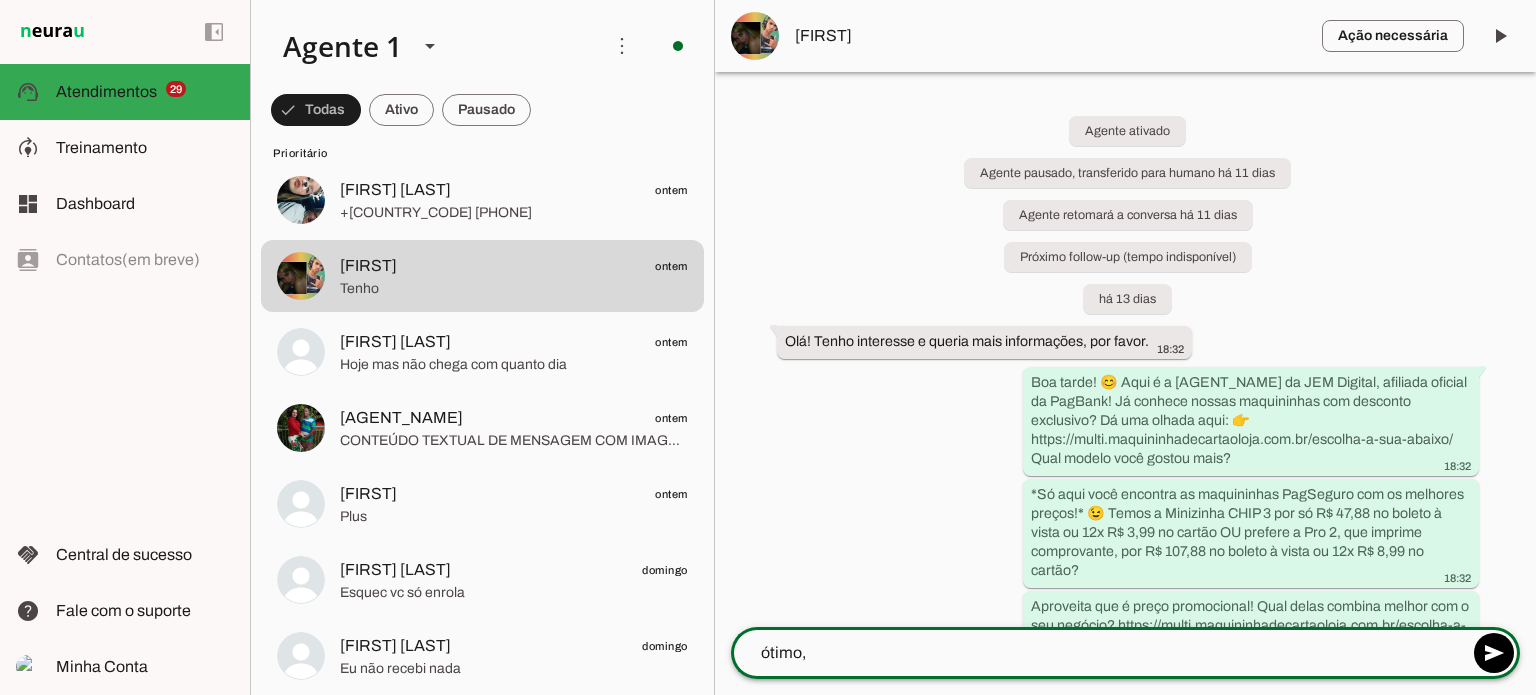 click on "ótimo," 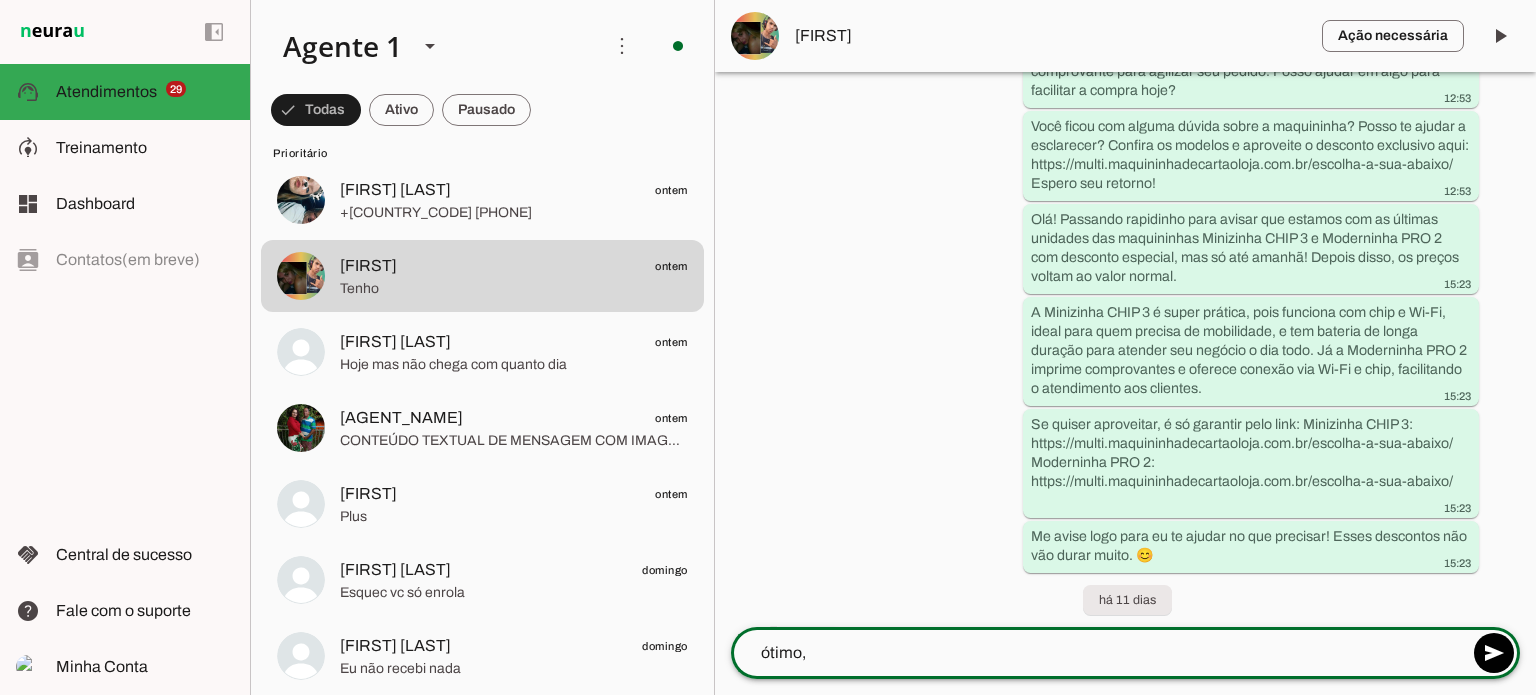 scroll, scrollTop: 2600, scrollLeft: 0, axis: vertical 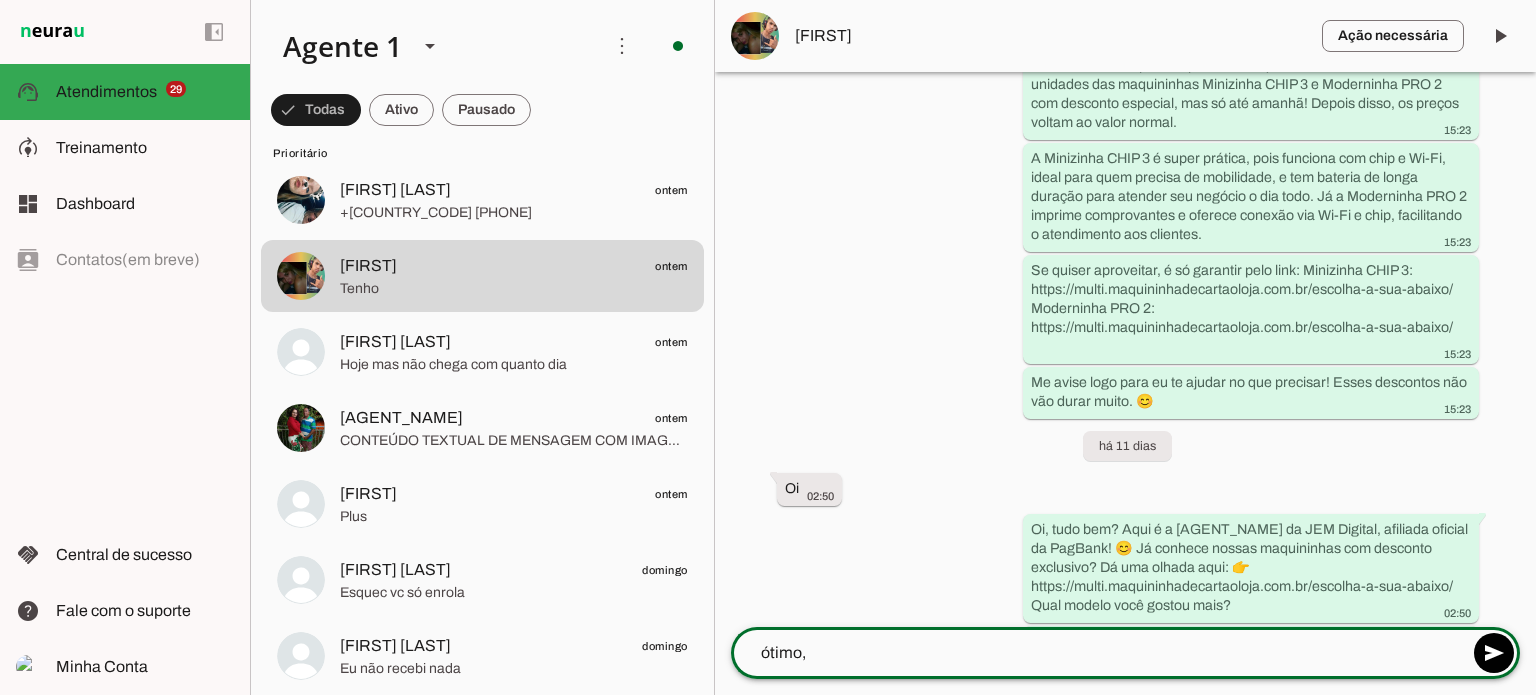 click on "ótimo," 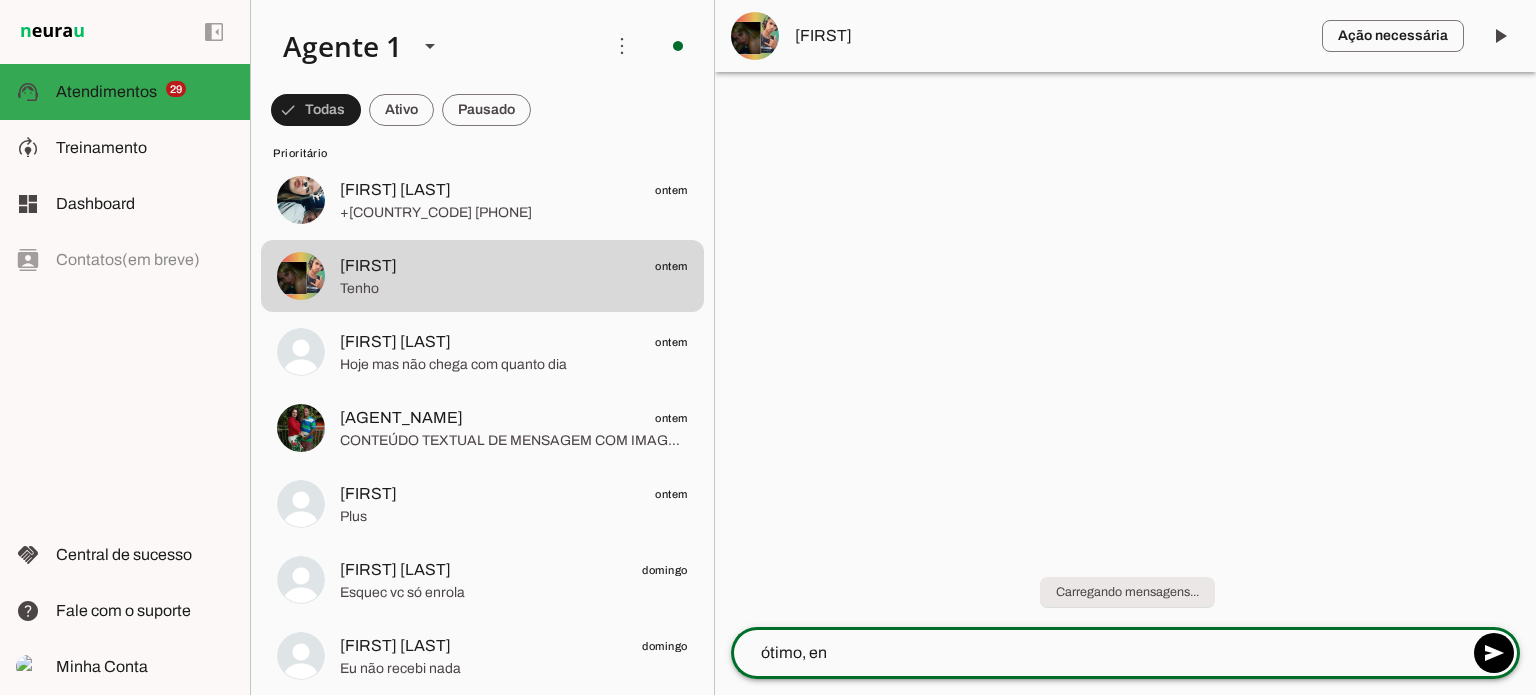 scroll, scrollTop: 0, scrollLeft: 0, axis: both 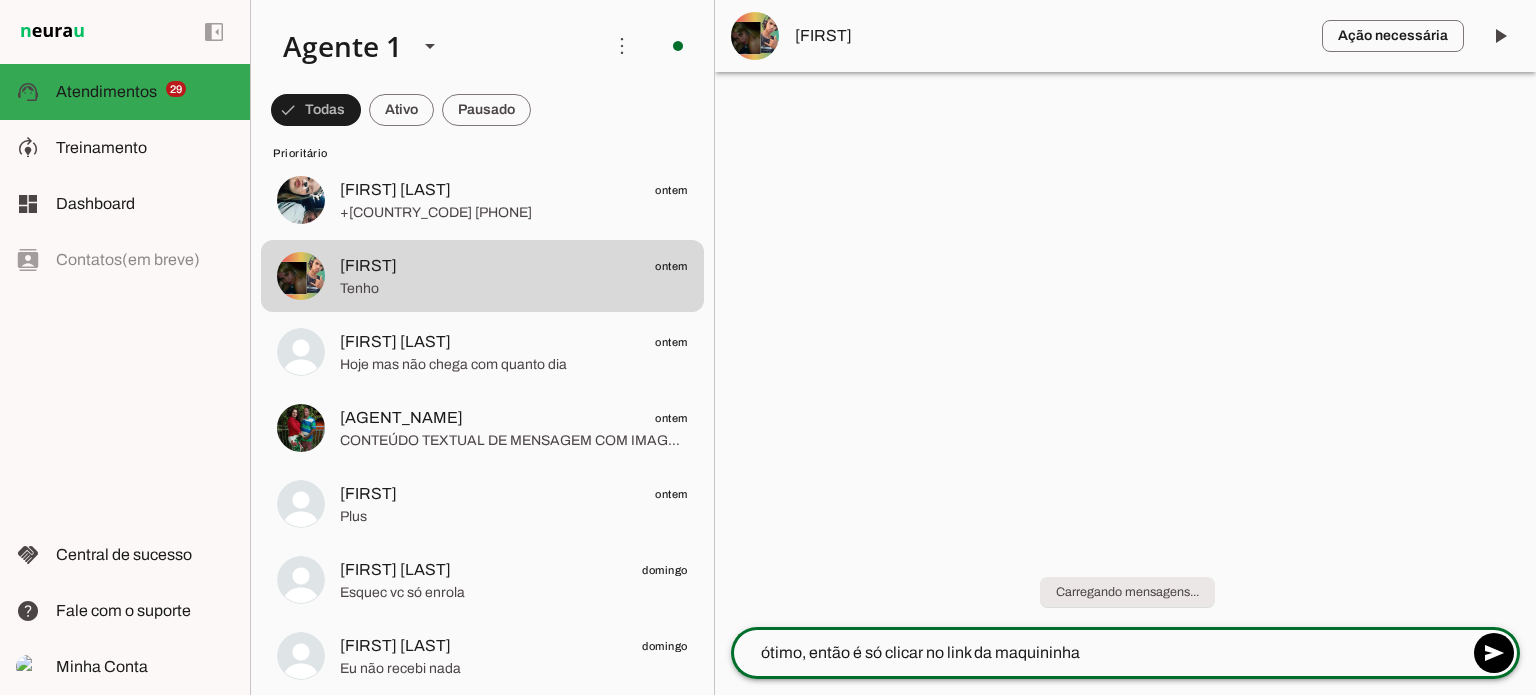 type on "ótimo, então é só clicar no link da maquininha" 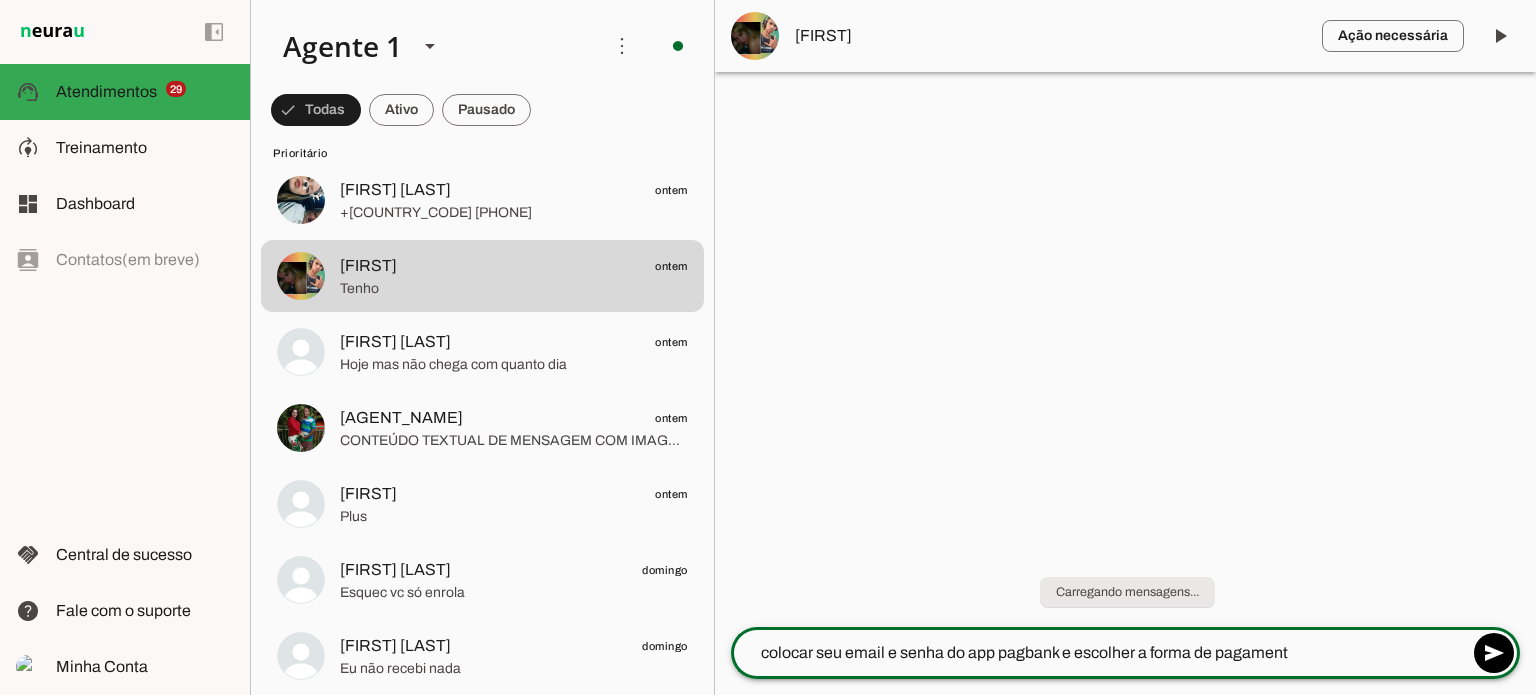 type on "colocar seu email e senha do app pagbank e escolher a forma de pagamento" 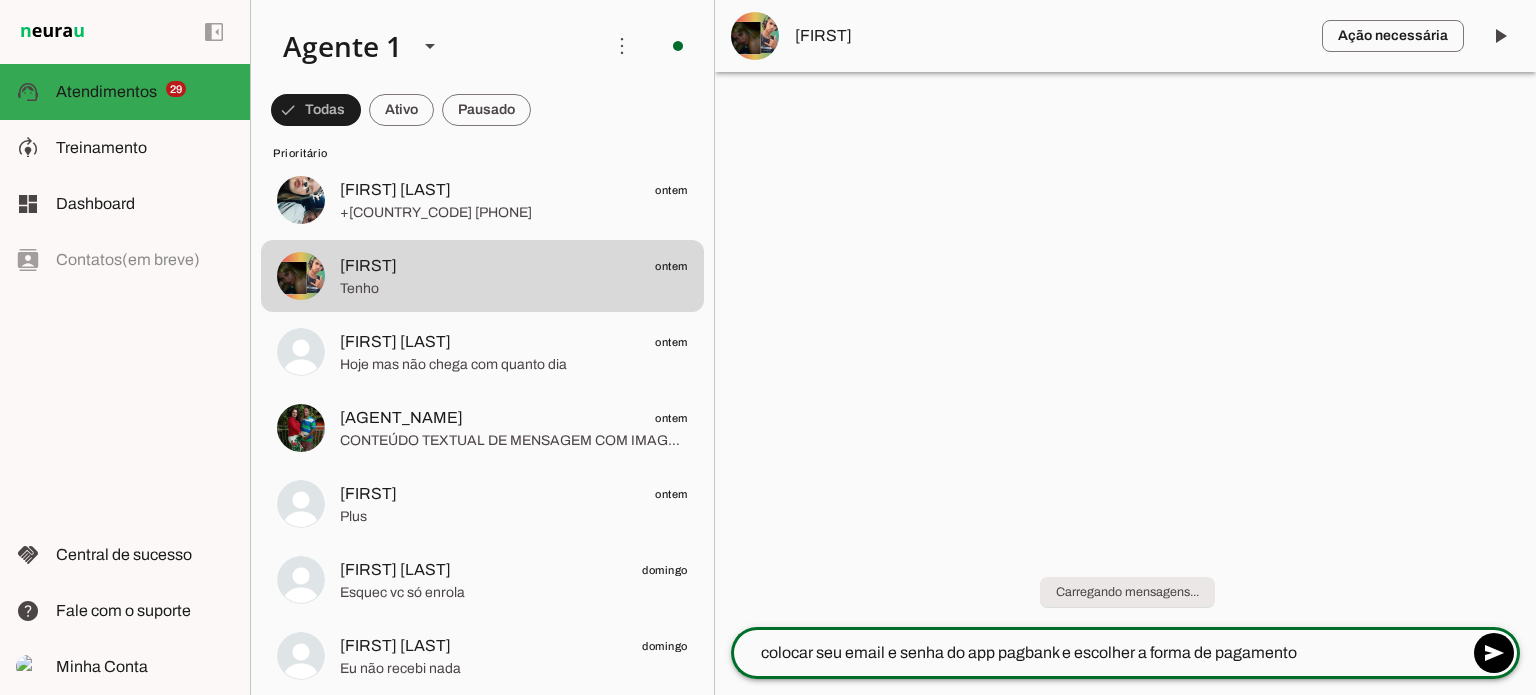 type 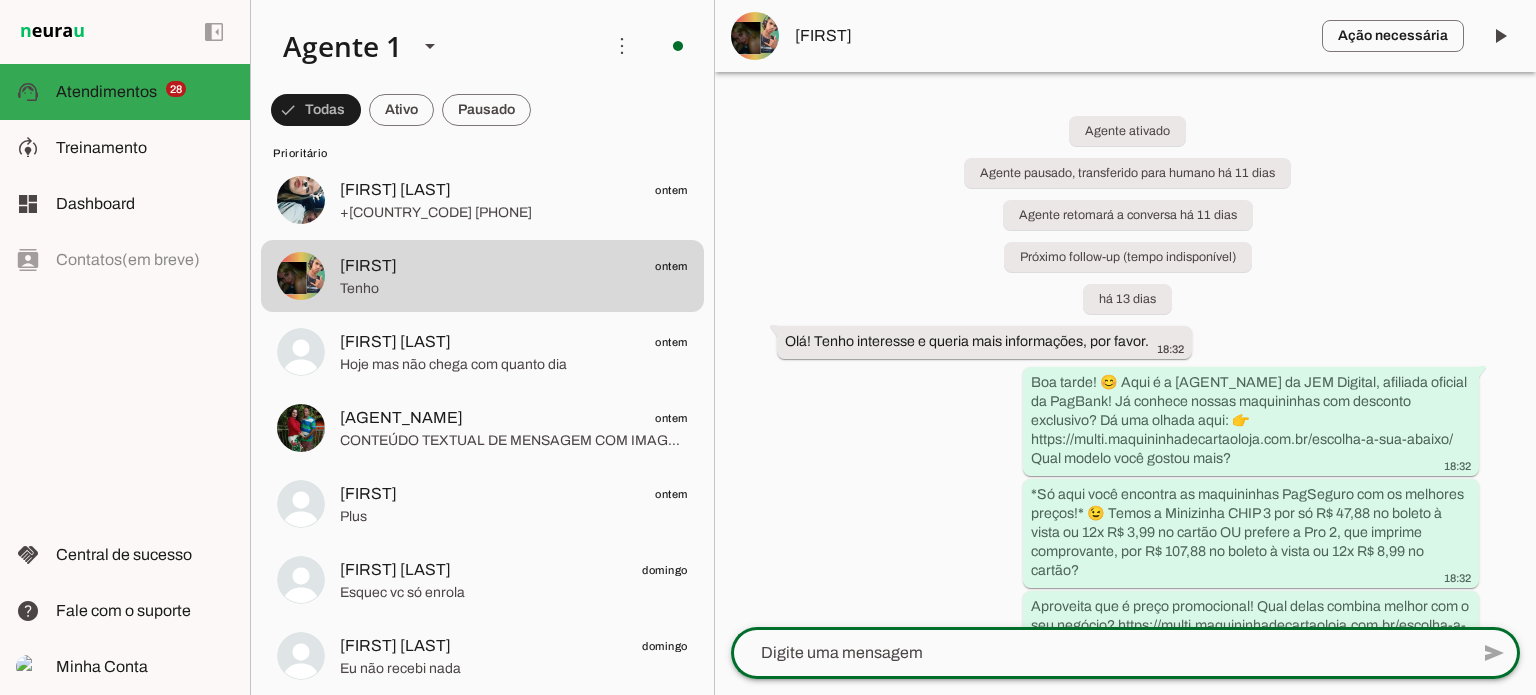 scroll, scrollTop: 0, scrollLeft: 0, axis: both 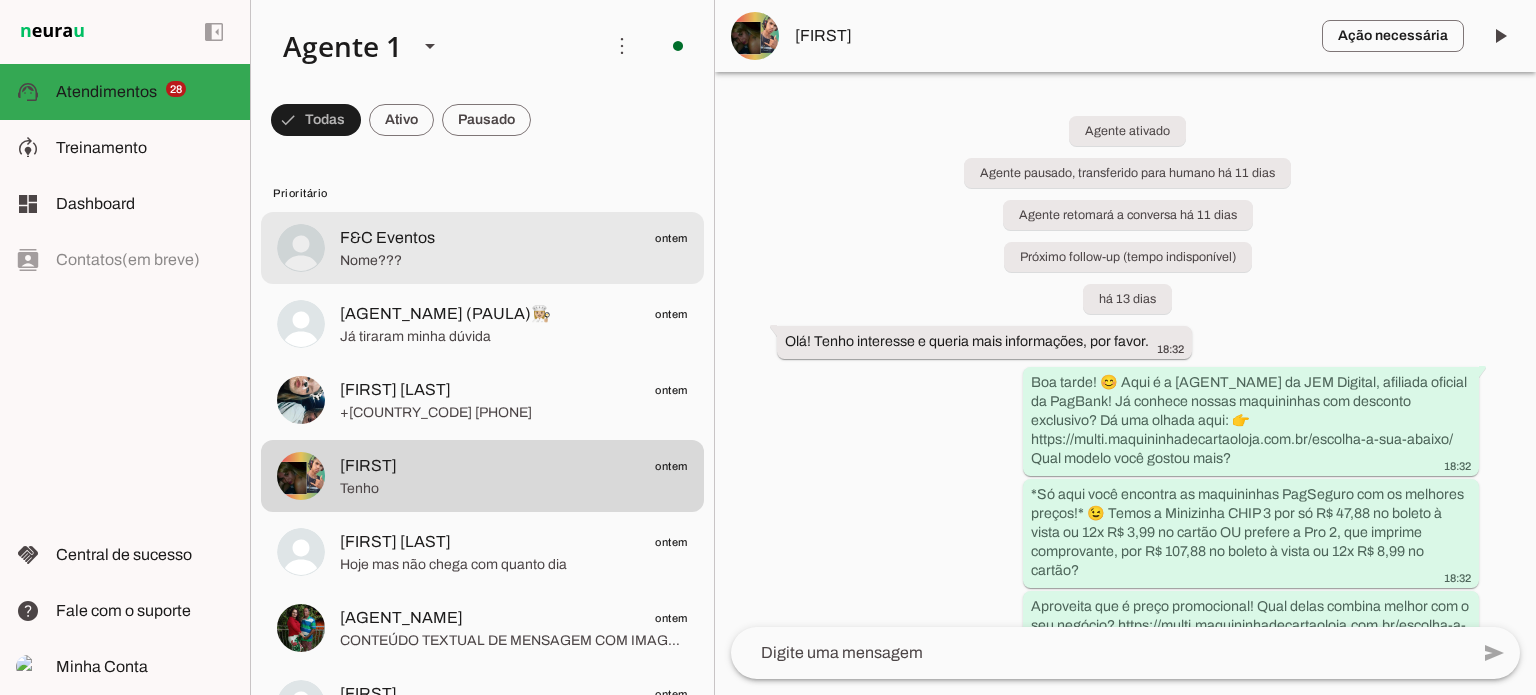 click on "F&C Eventos
ontem
Nome???" at bounding box center (482, 248) 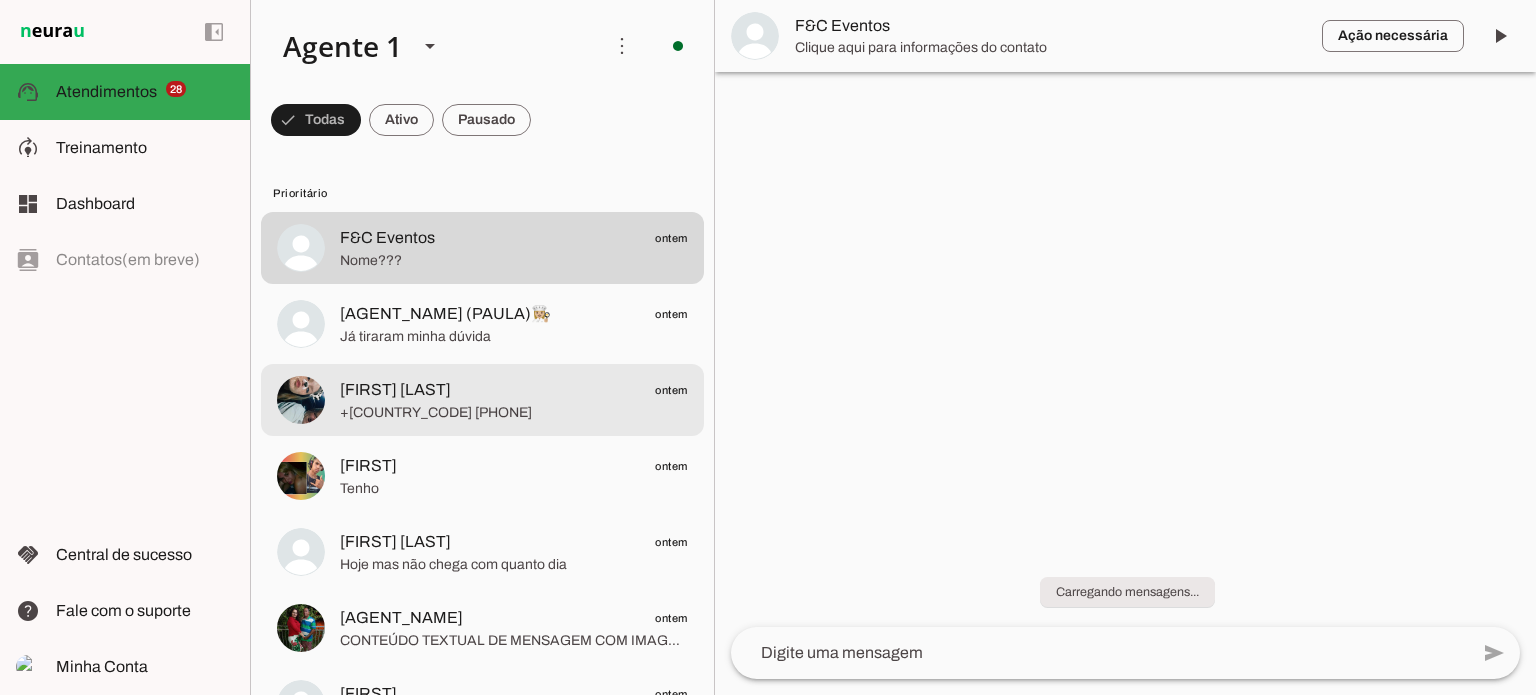 click at bounding box center (514, 248) 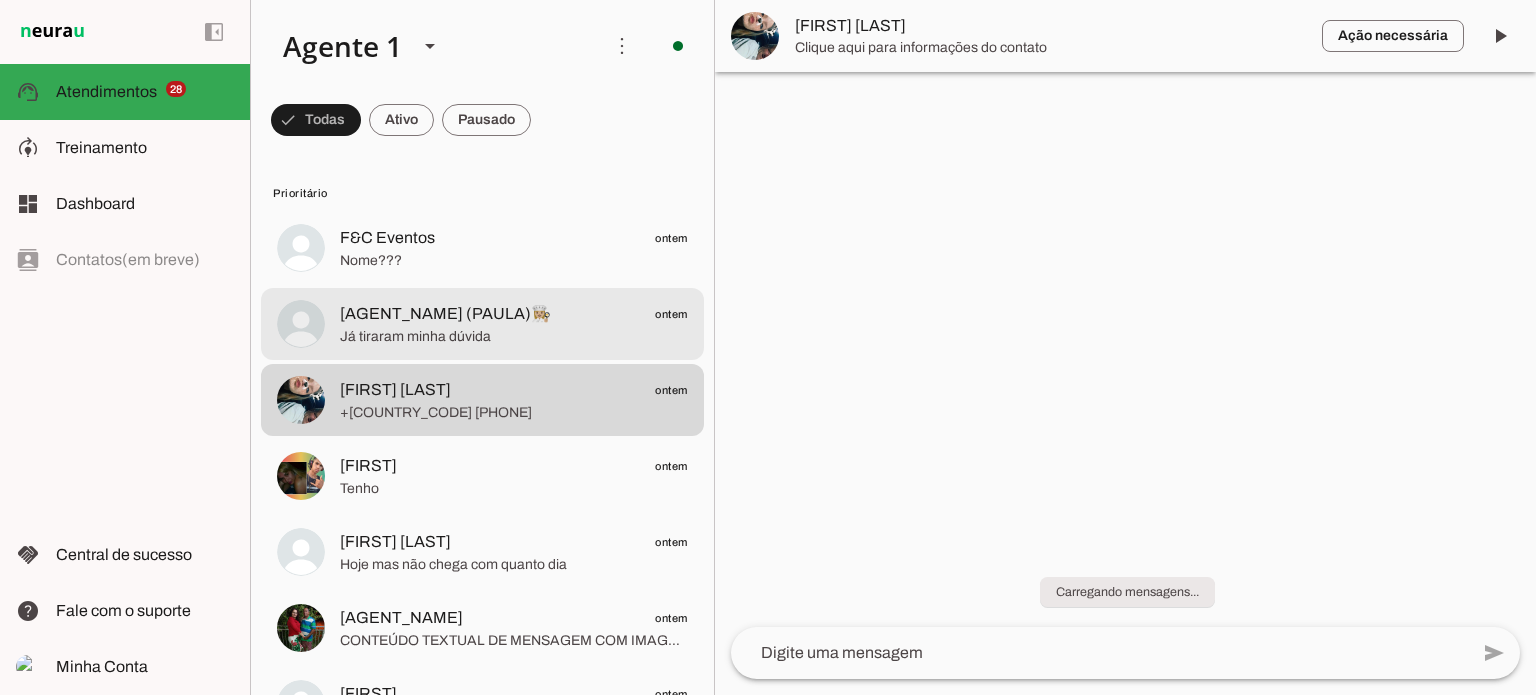 click on "Já tiraram minha dúvida" 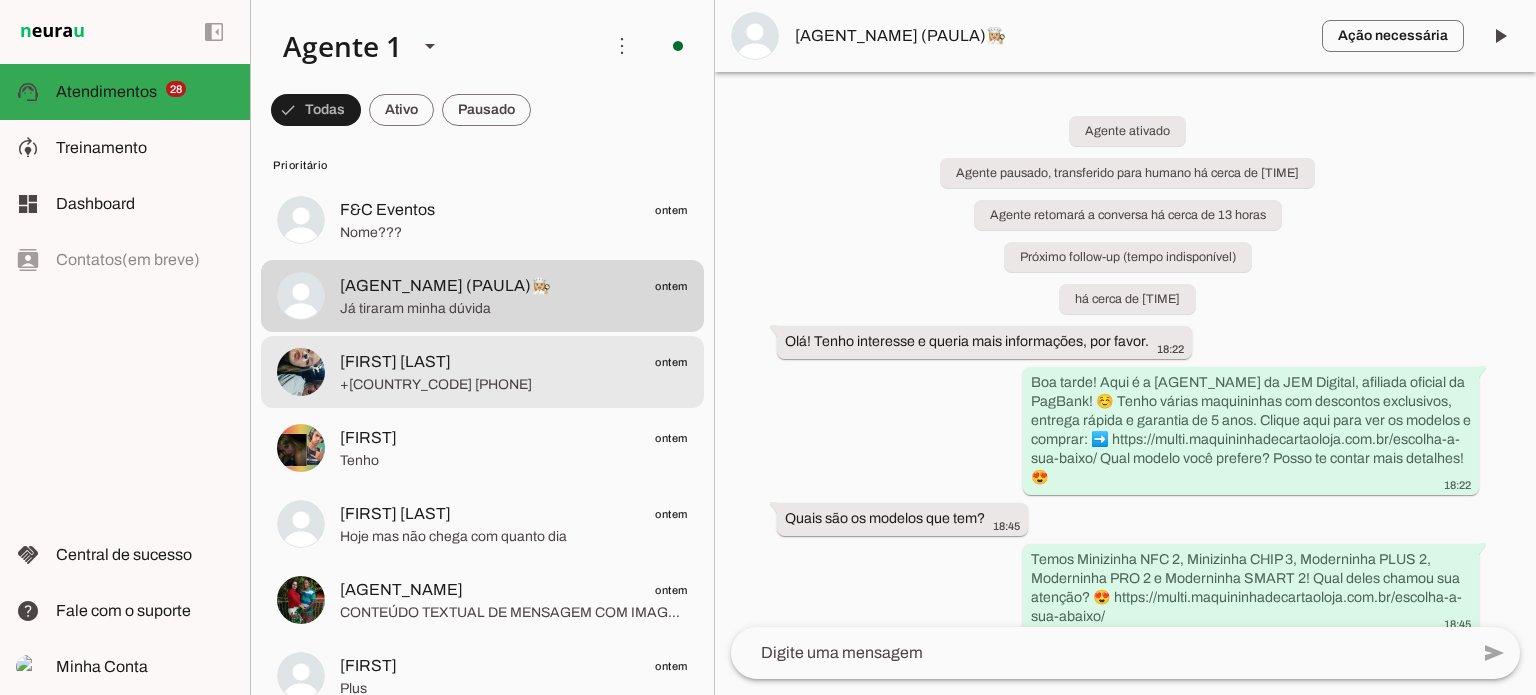 scroll, scrollTop: 0, scrollLeft: 0, axis: both 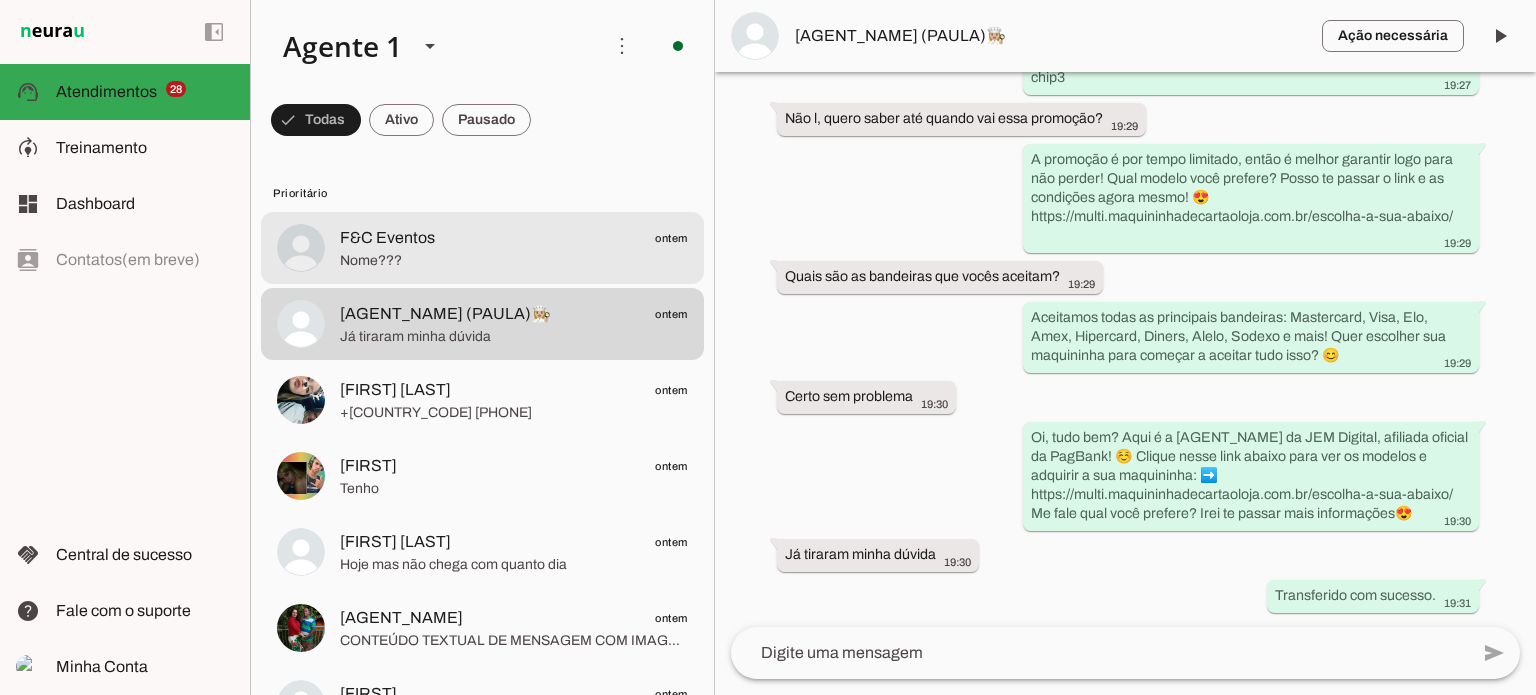 click on "Nome???" 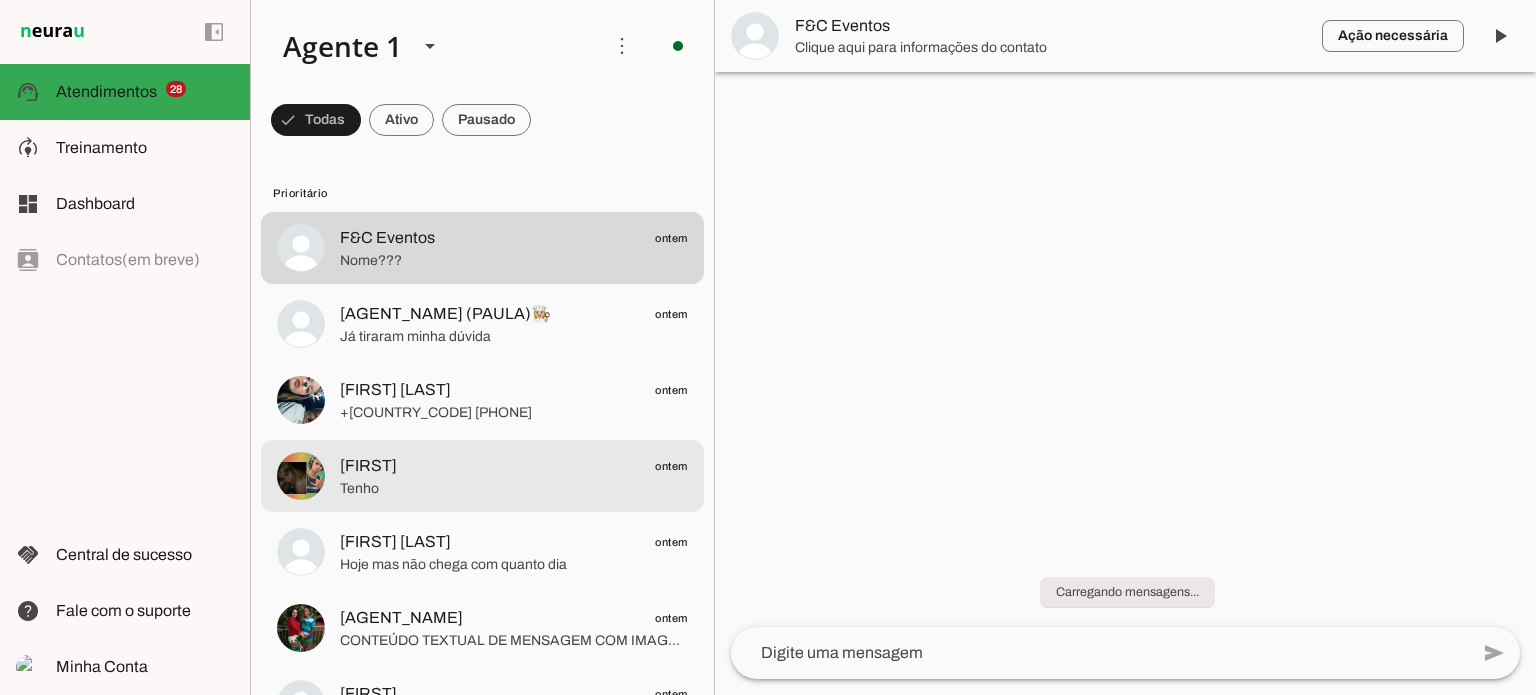 click on "[FIRST] [LAST]
ontem
[PHONE]" at bounding box center (482, 248) 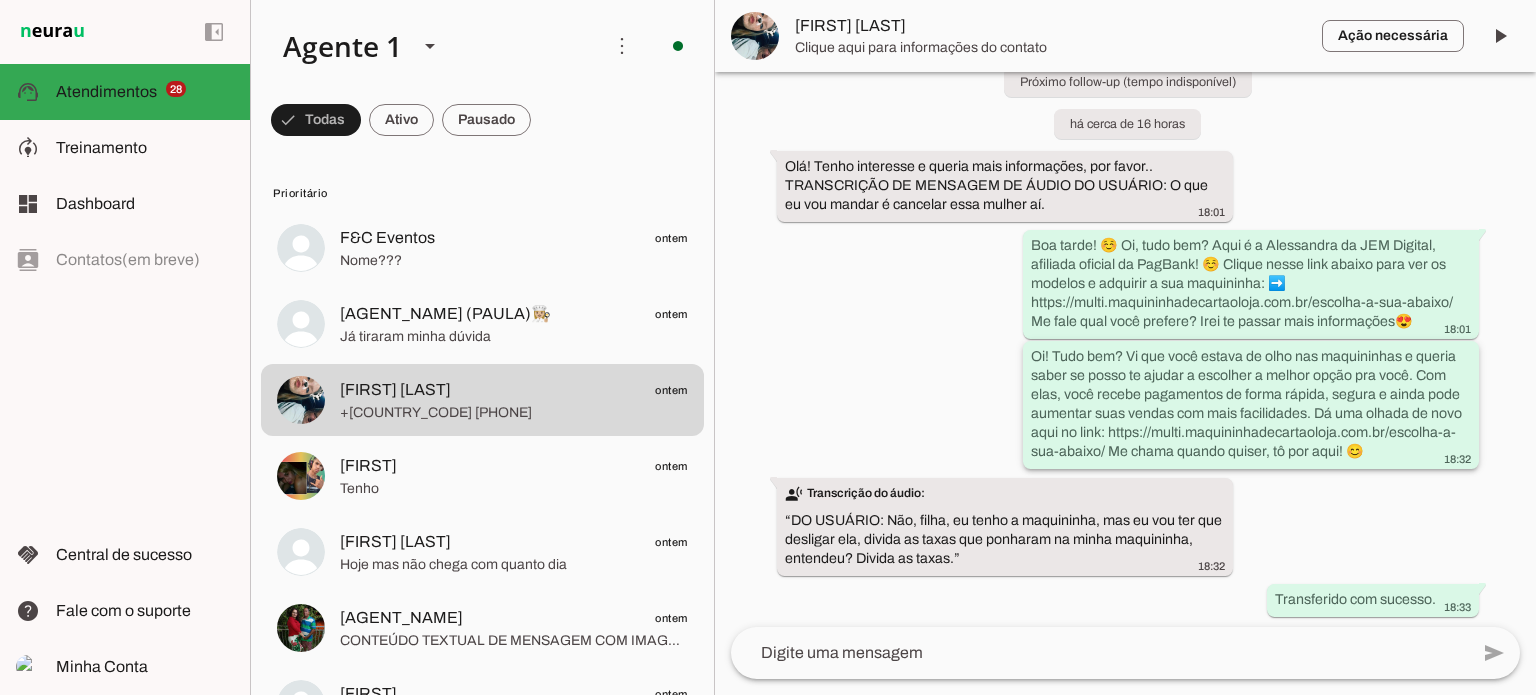scroll, scrollTop: 180, scrollLeft: 0, axis: vertical 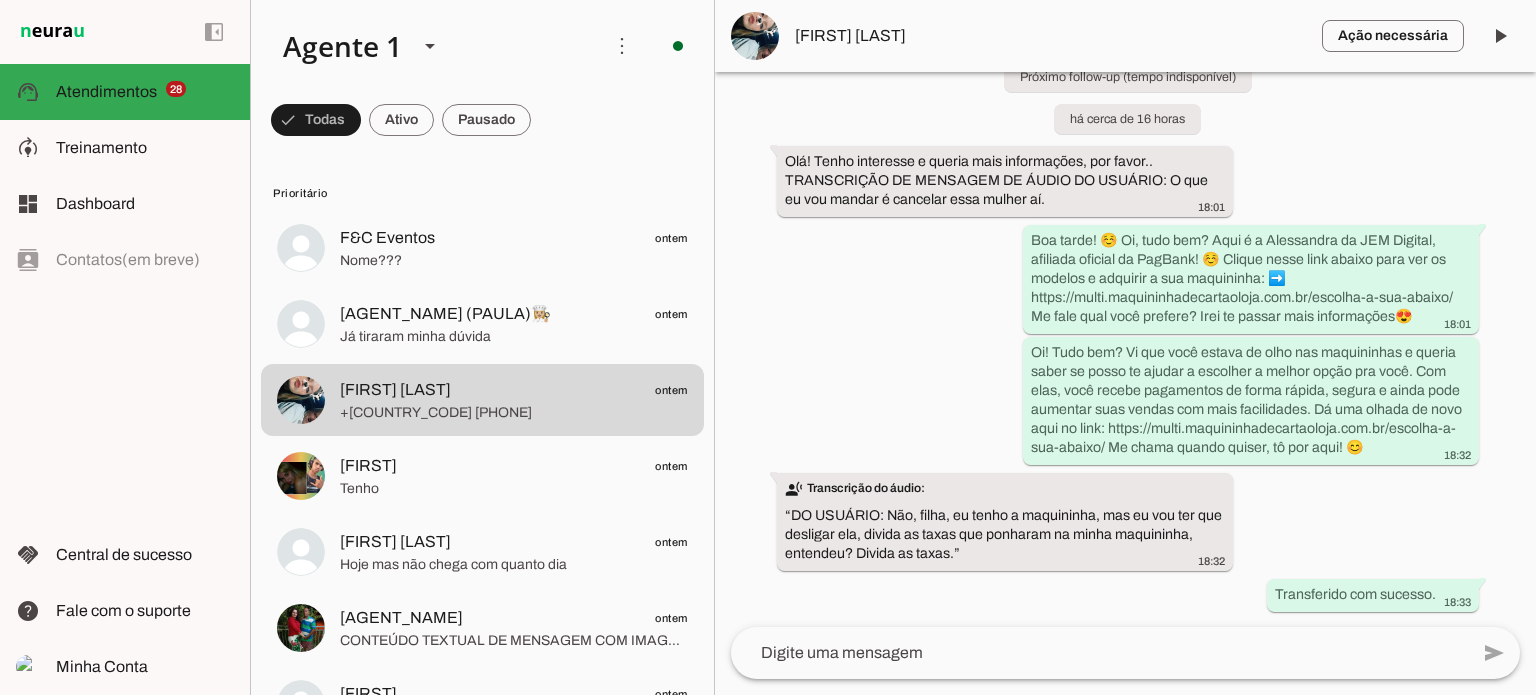 click on "Agente ativado
Agente pausado, transferido para humano há cerca de 15 horas
Agente retomará a conversa há cerca de 15 horas
Próximo follow-up (tempo indisponível)
há cerca de 16 horas
Olá! Tenho interesse e queria mais informações, por favor.. TRANSCRIÇÃO DE MENSAGEM DE ÁUDIO DO USUÁRIO: O que eu vou mandar é cancelar essa mulher aí. 18:01
Boa tarde! ☺️ Oi, tudo bem? Aqui é a Alessandra da JEM Digital, afiliada oficial da PagBank! ☺️ Clique nesse link abaixo para ver os modelos e adquirir a sua maquininha: ➡️ https://multi.maquininhadecartaoloja.com.br/escolha-a-sua-abaixo/ Me fale qual você prefere? Irei te passar mais informações😍 18:01 18:32
transcribe Transcrição do áudio: “ ” 18:32" at bounding box center (1125, 349) 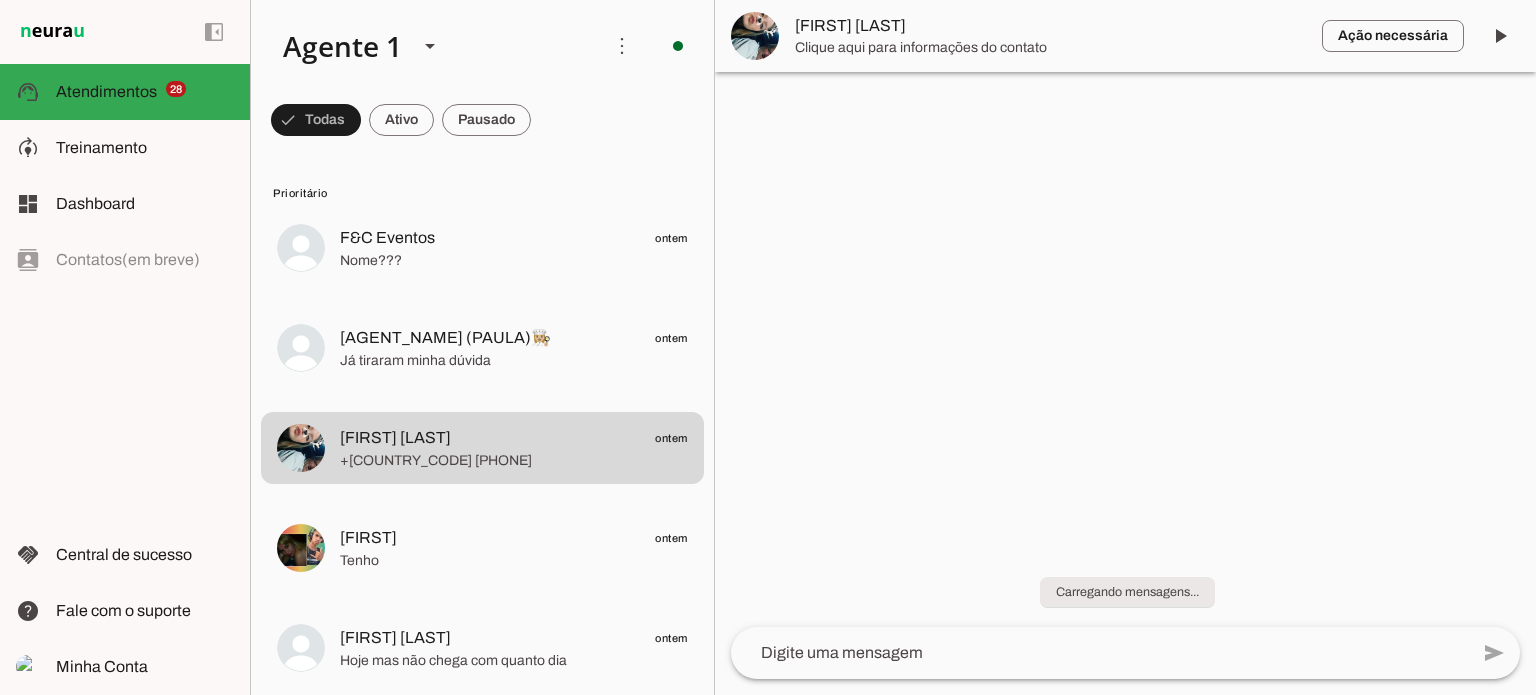 scroll, scrollTop: 0, scrollLeft: 0, axis: both 